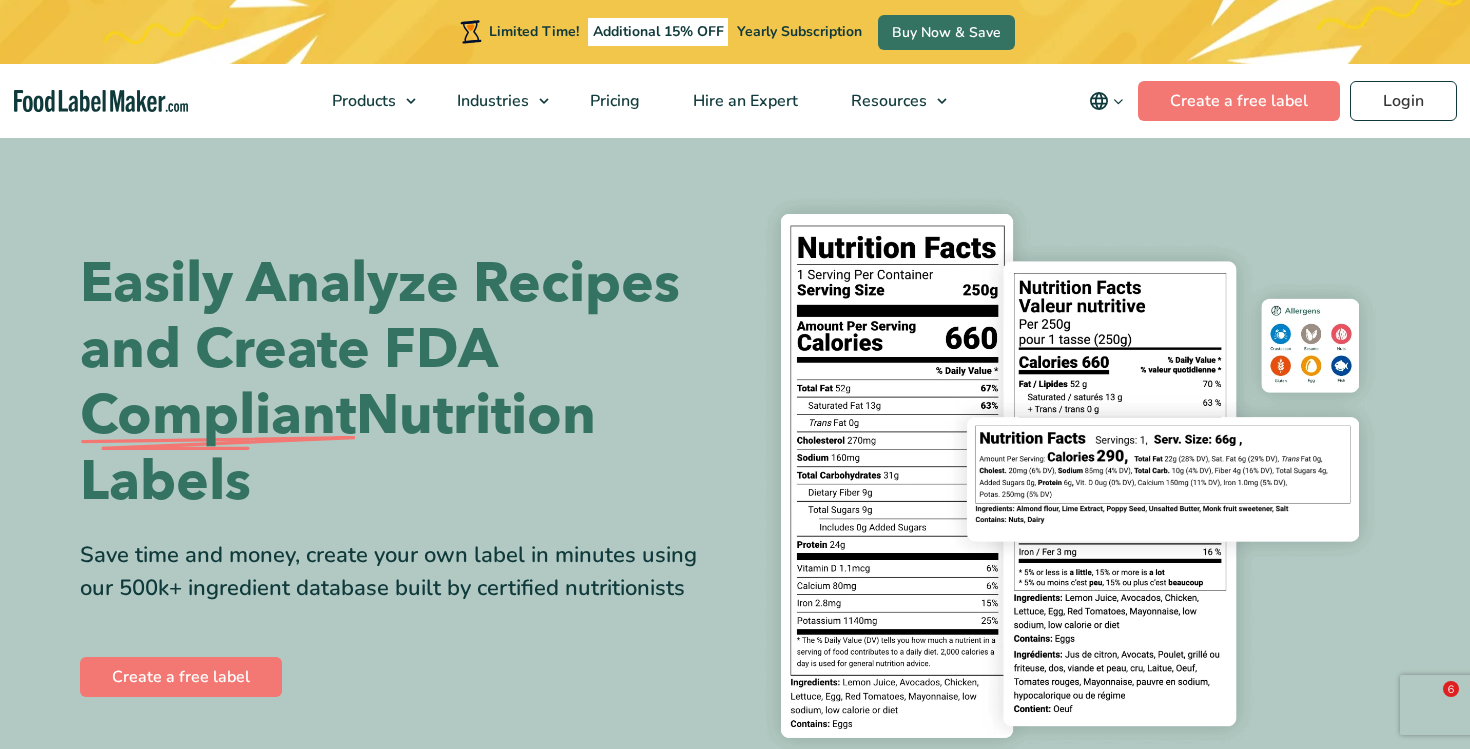 click on "Easily Analyze Recipes and Create FDA  Compliant  Nutrition Labels" at bounding box center [400, 383] 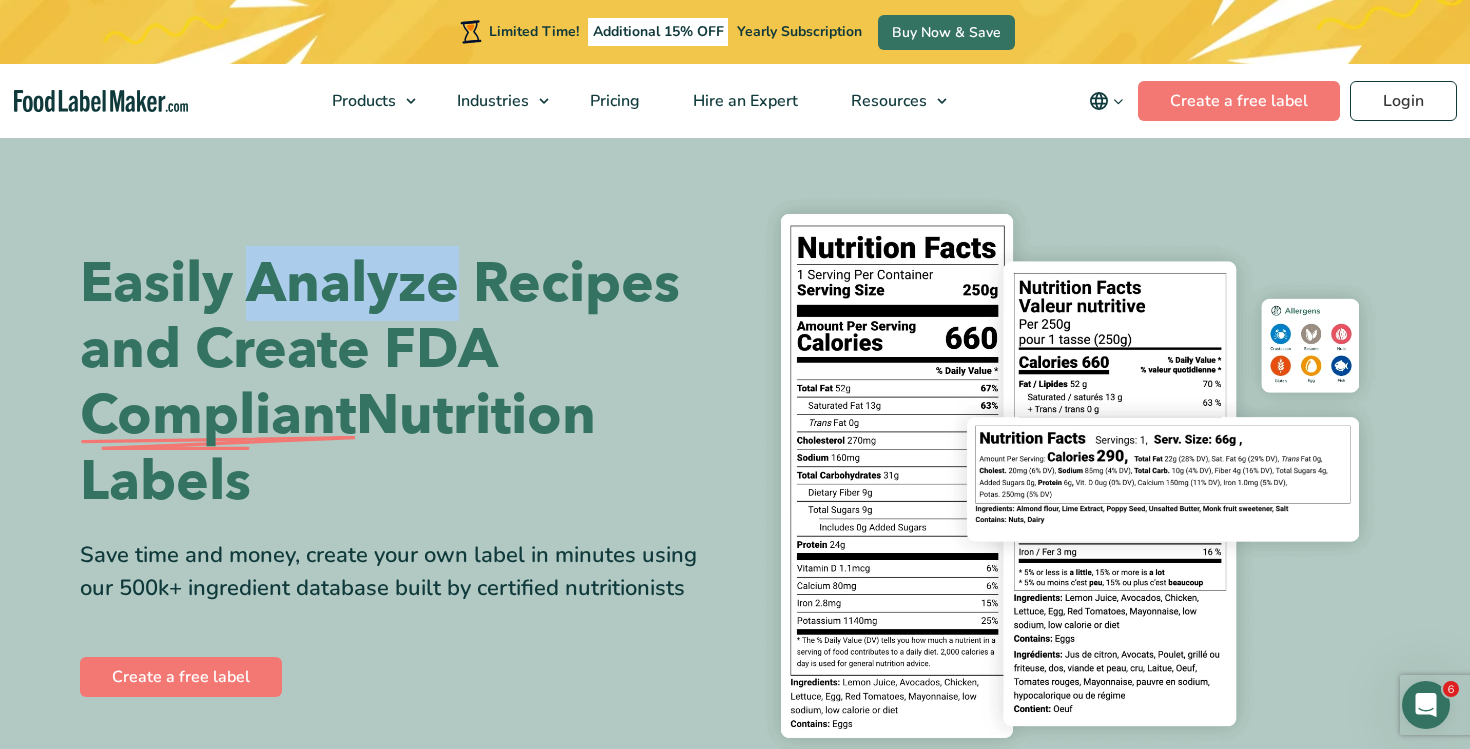 scroll, scrollTop: 0, scrollLeft: 0, axis: both 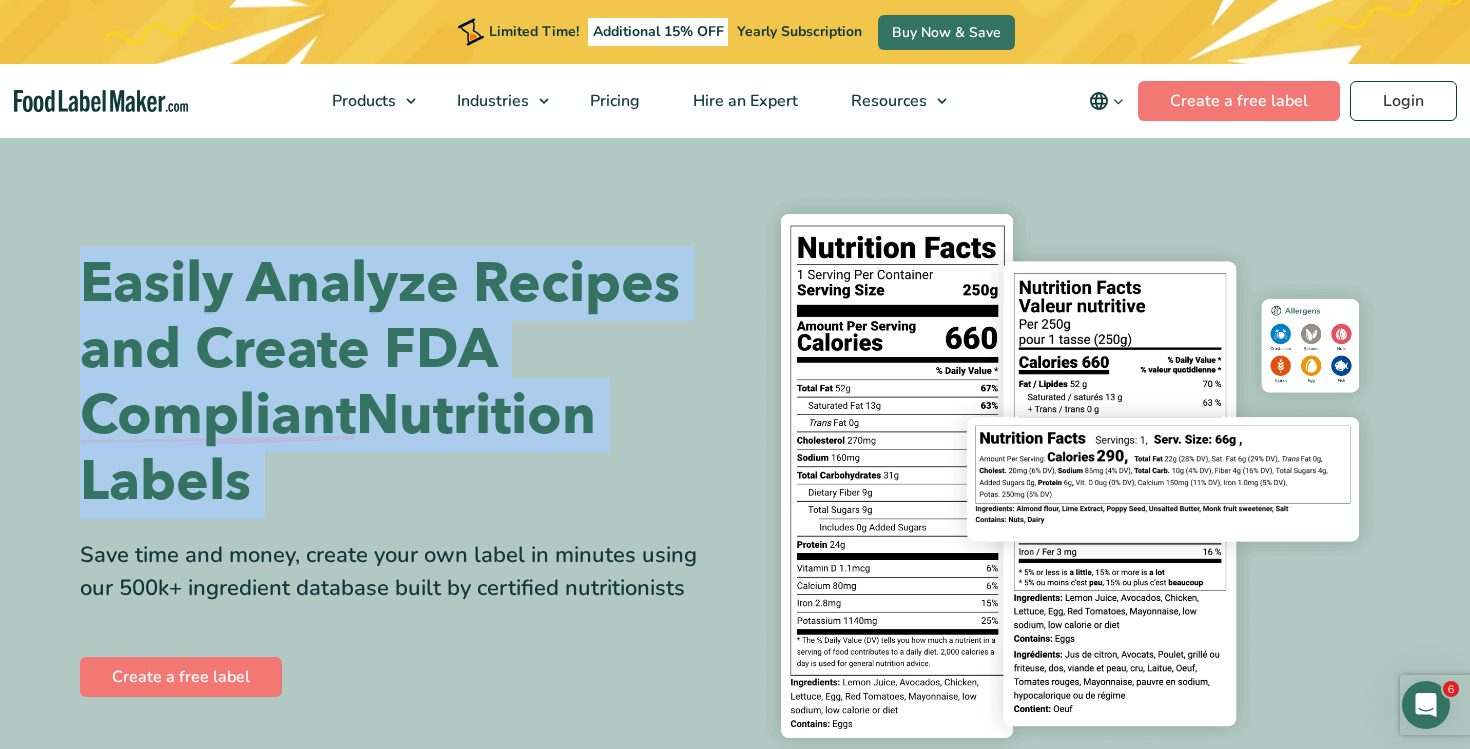 click on "Easily Analyze Recipes and Create FDA  Compliant  Nutrition Labels" at bounding box center [400, 383] 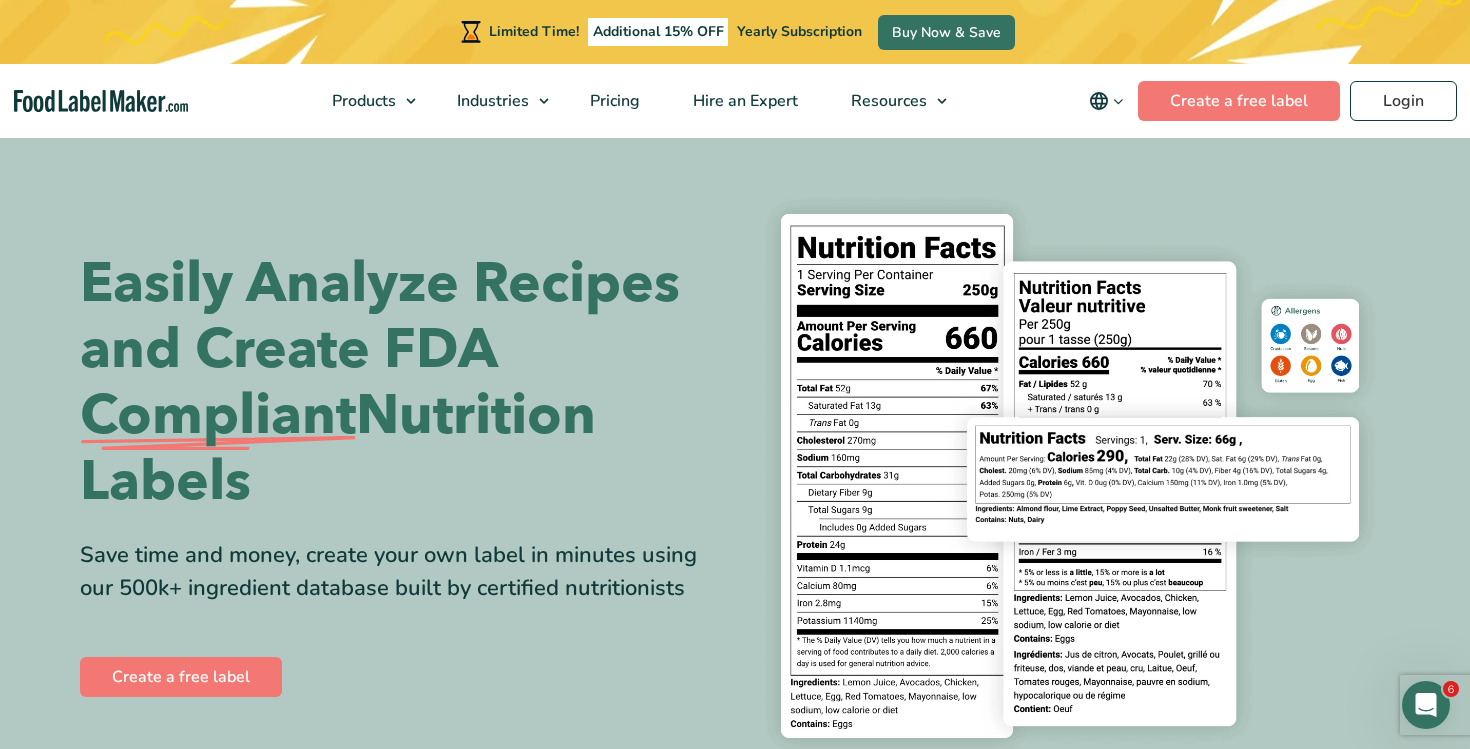 click on "Save time and money, create your own label in minutes using our 500k+ ingredient database built by certified nutritionists" at bounding box center (400, 572) 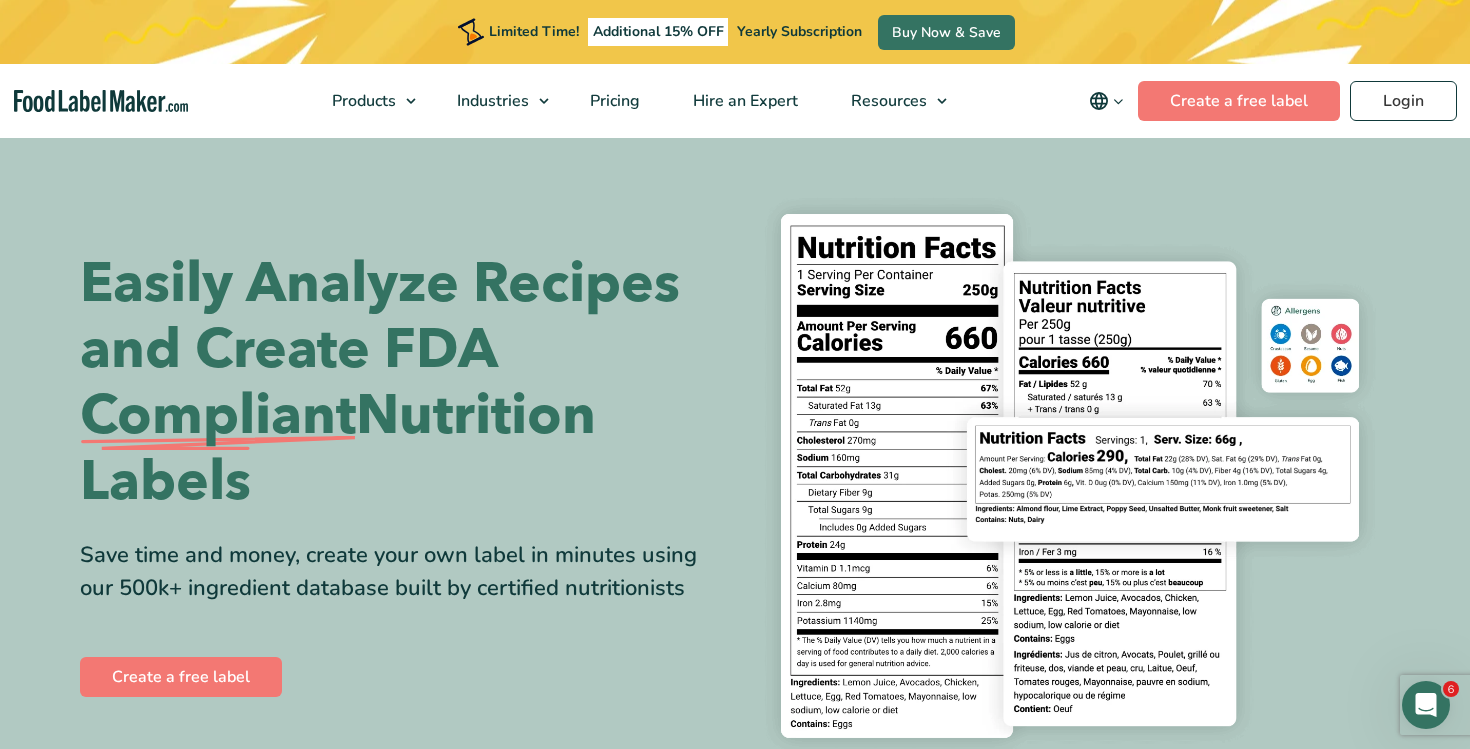 click on "Save time and money, create your own label in minutes using our 500k+ ingredient database built by certified nutritionists" at bounding box center (400, 572) 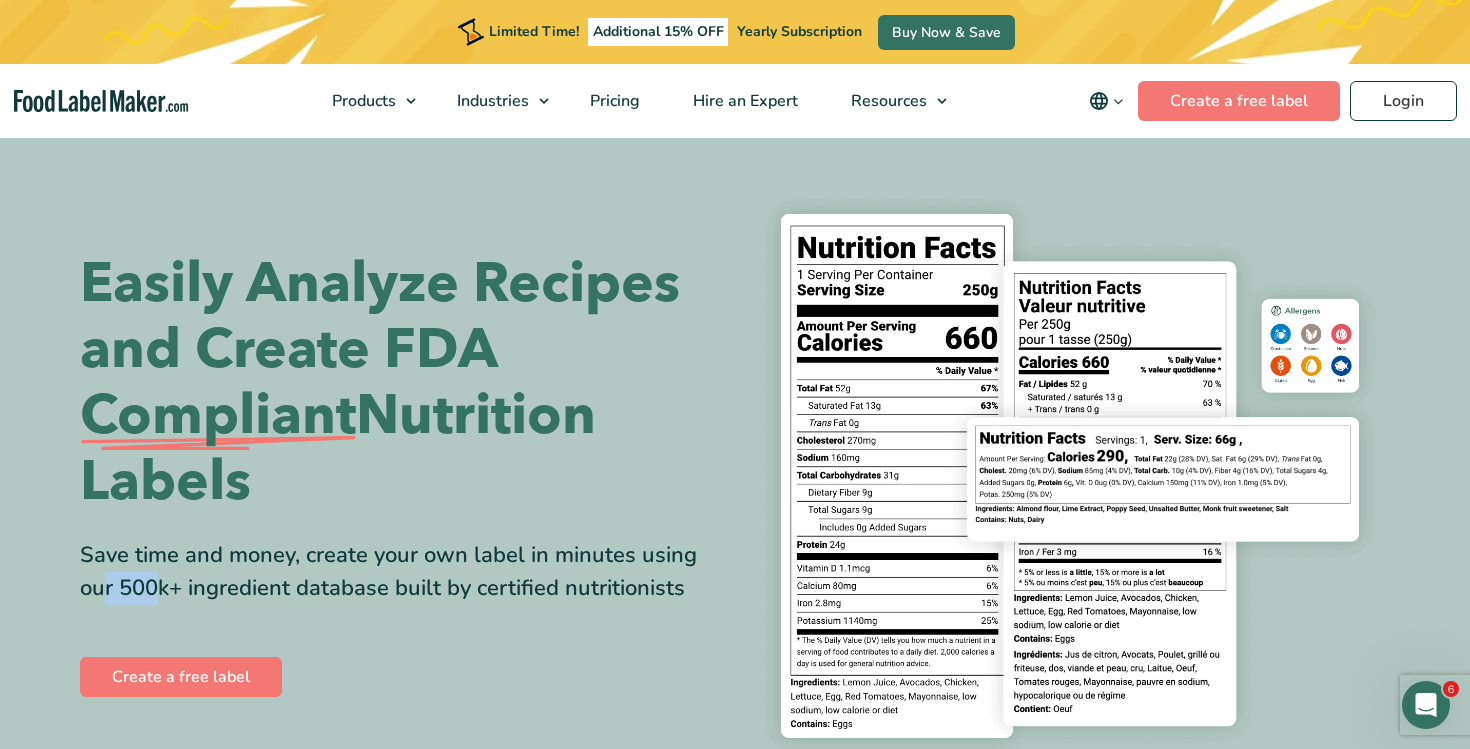 click on "Save time and money, create your own label in minutes using our 500k+ ingredient database built by certified nutritionists" at bounding box center (400, 572) 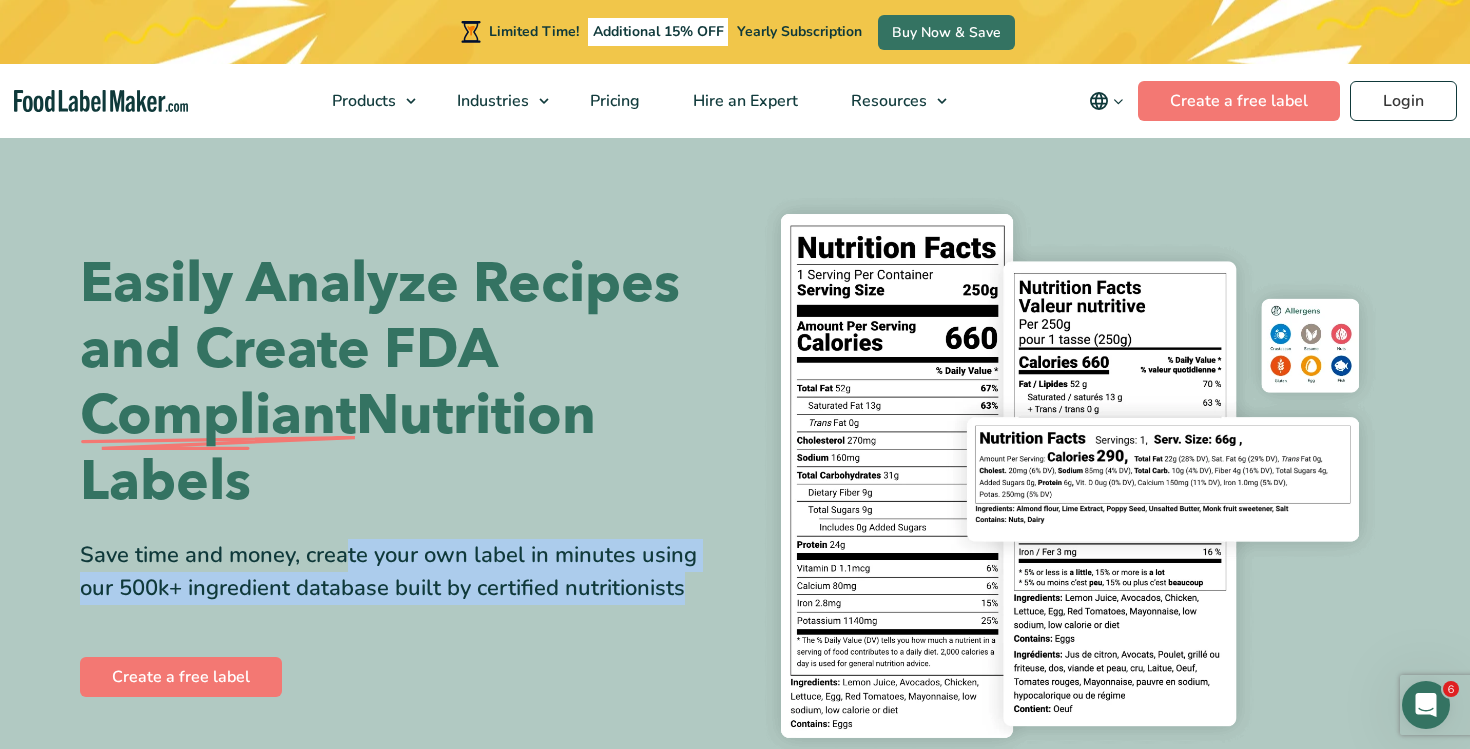 click on "Save time and money, create your own label in minutes using our 500k+ ingredient database built by certified nutritionists" at bounding box center [400, 572] 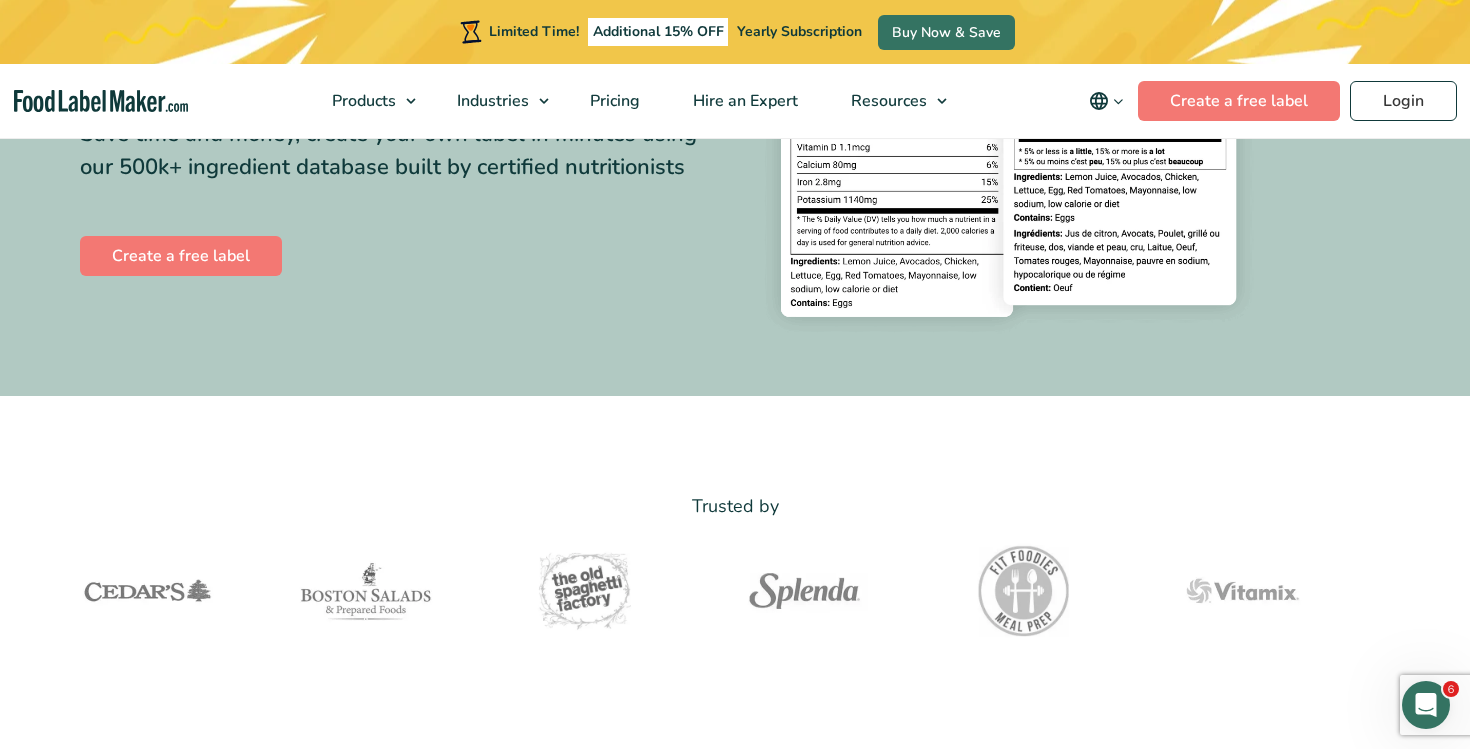 scroll, scrollTop: 428, scrollLeft: 0, axis: vertical 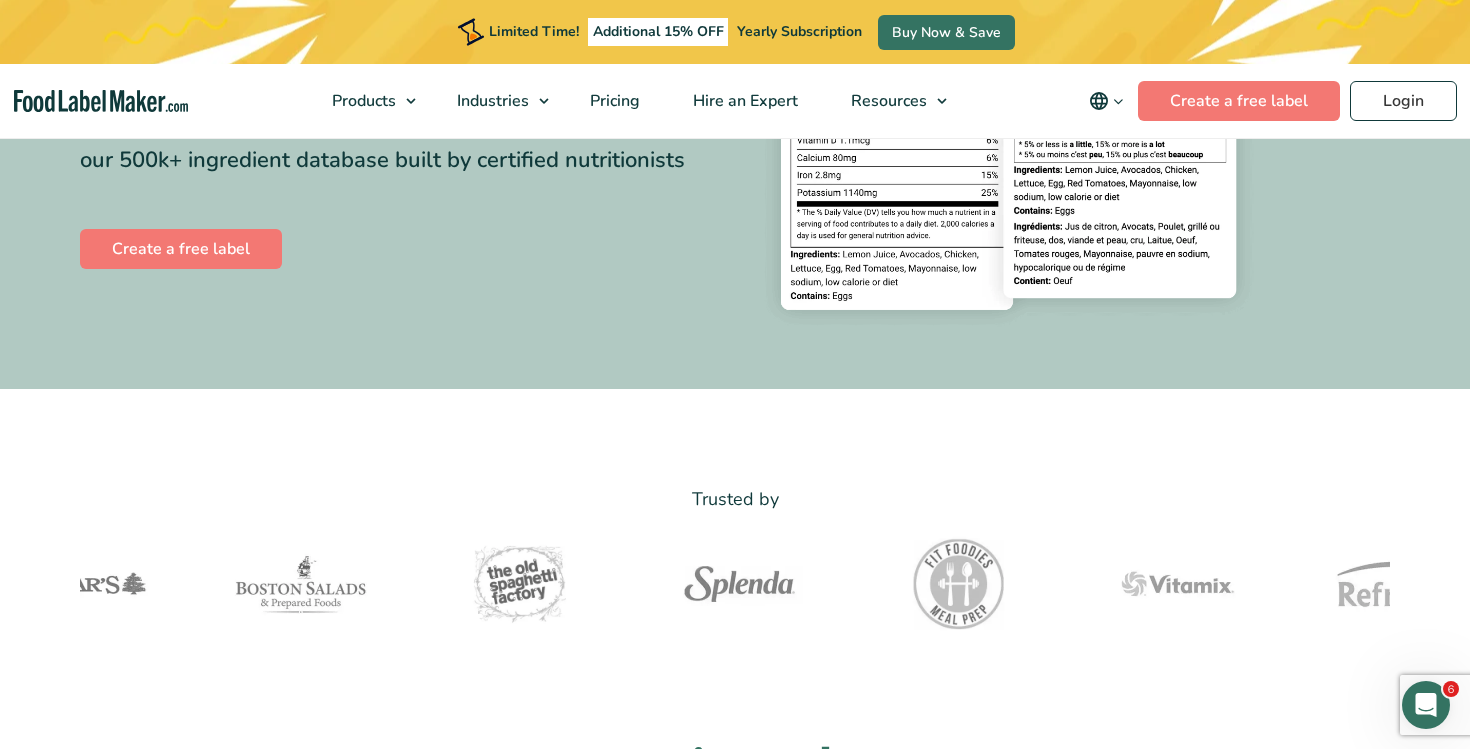 click on "Trusted by" at bounding box center (735, 499) 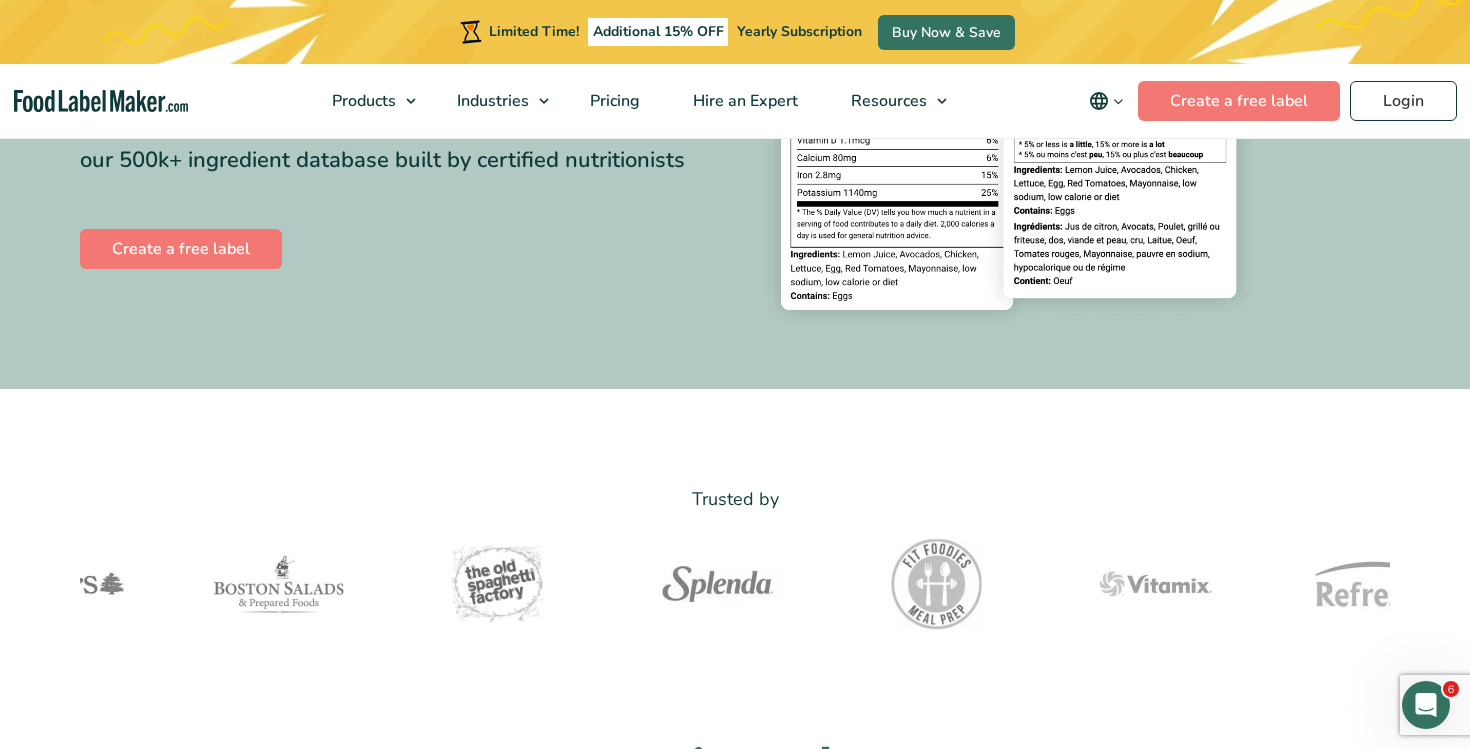 click on "Trusted by" at bounding box center (735, 499) 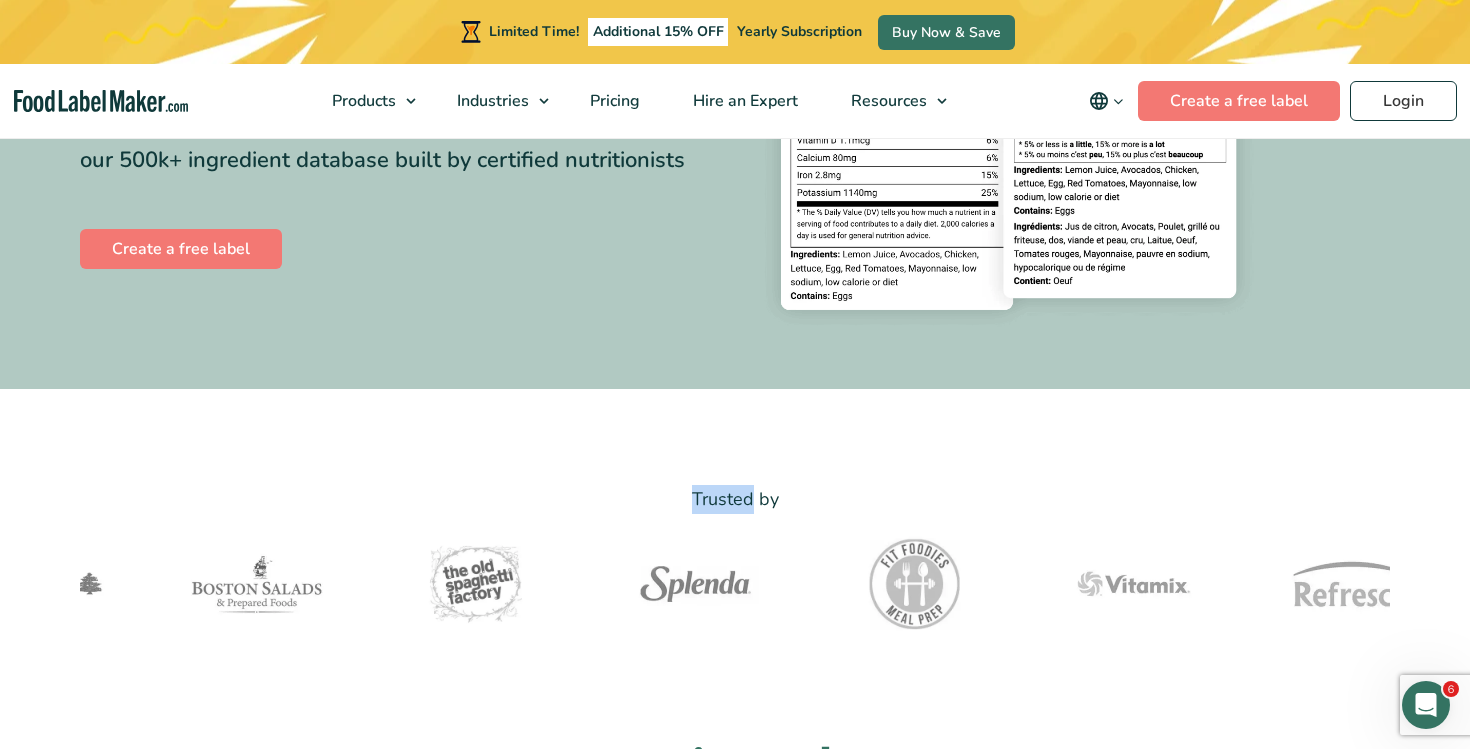 click on "Trusted by" at bounding box center (735, 499) 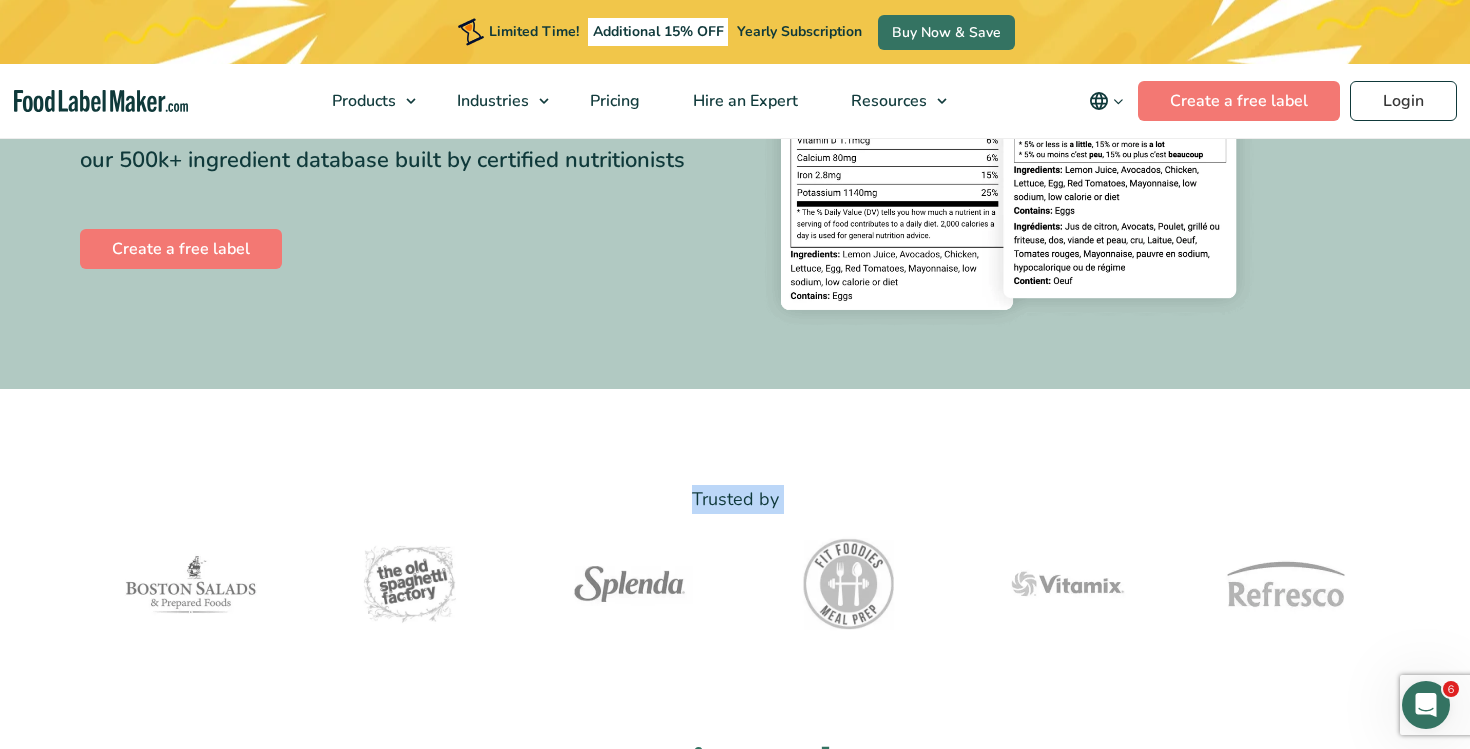 click on "Trusted by" at bounding box center (735, 499) 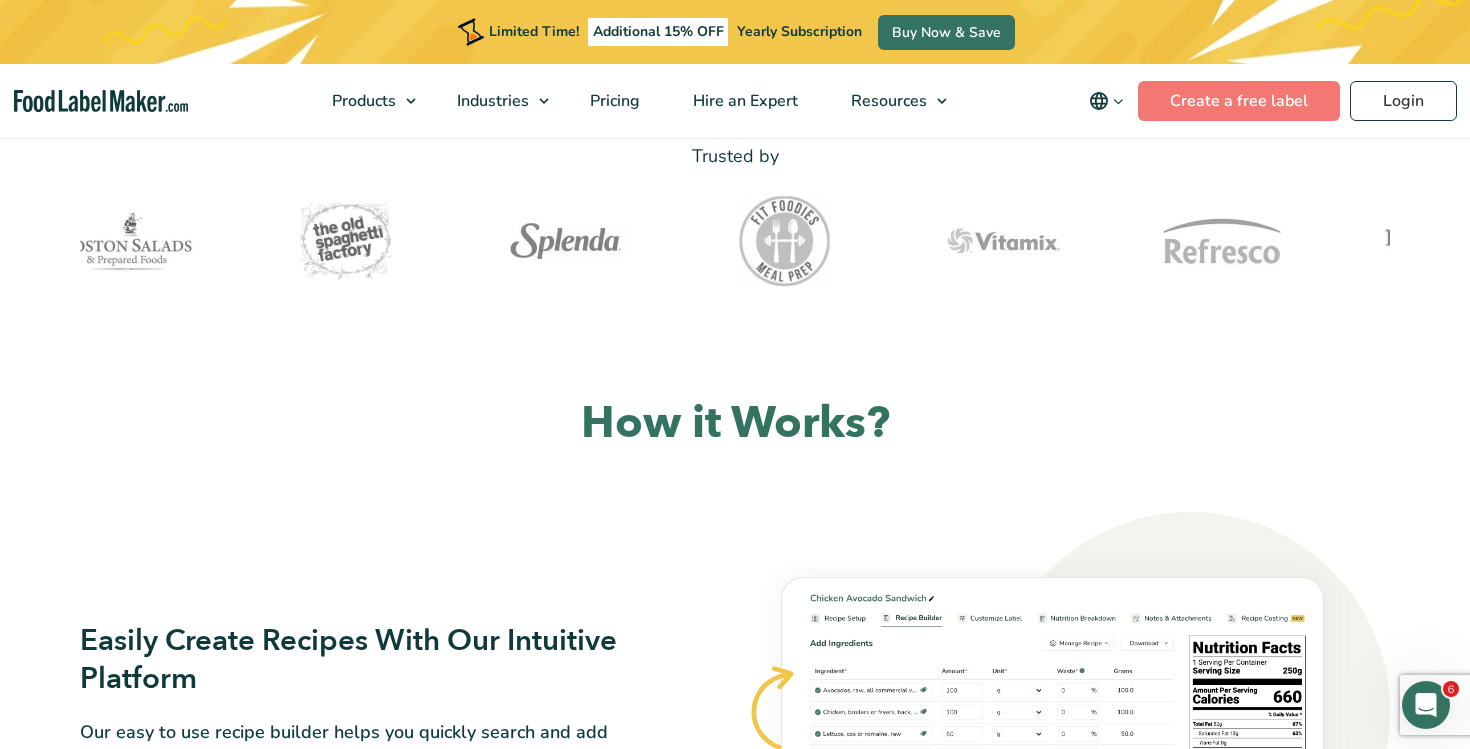 scroll, scrollTop: 979, scrollLeft: 0, axis: vertical 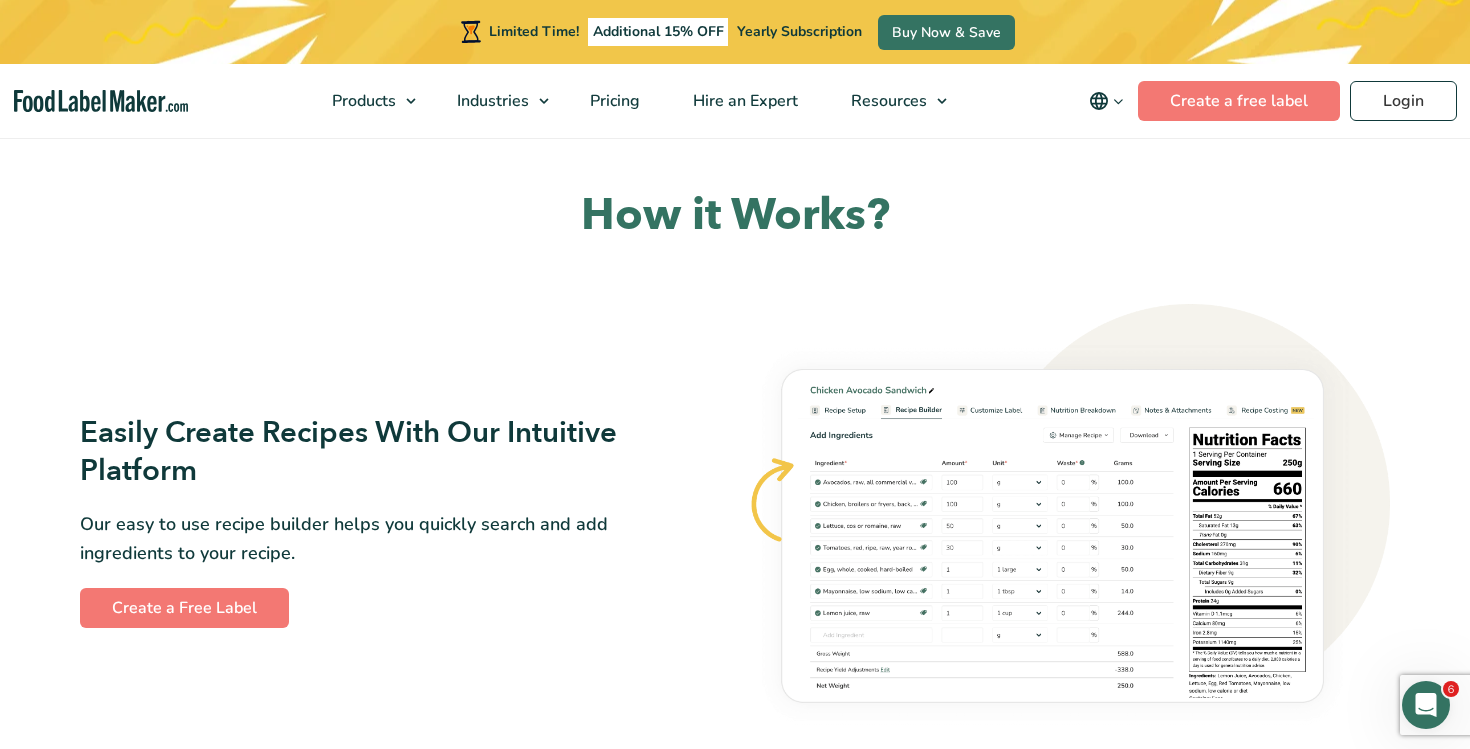 click on "How it Works?" at bounding box center [735, 215] 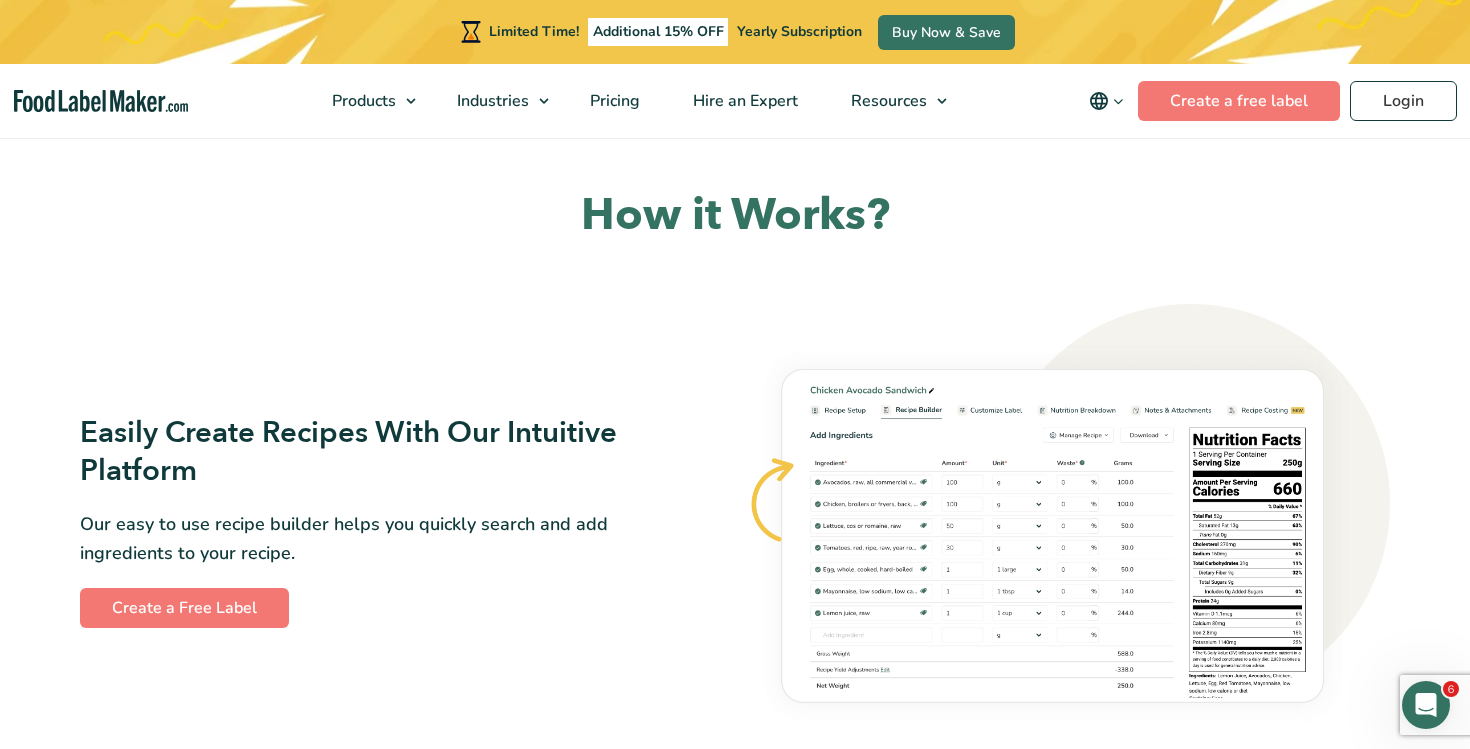 click on "How it Works?" at bounding box center [735, 215] 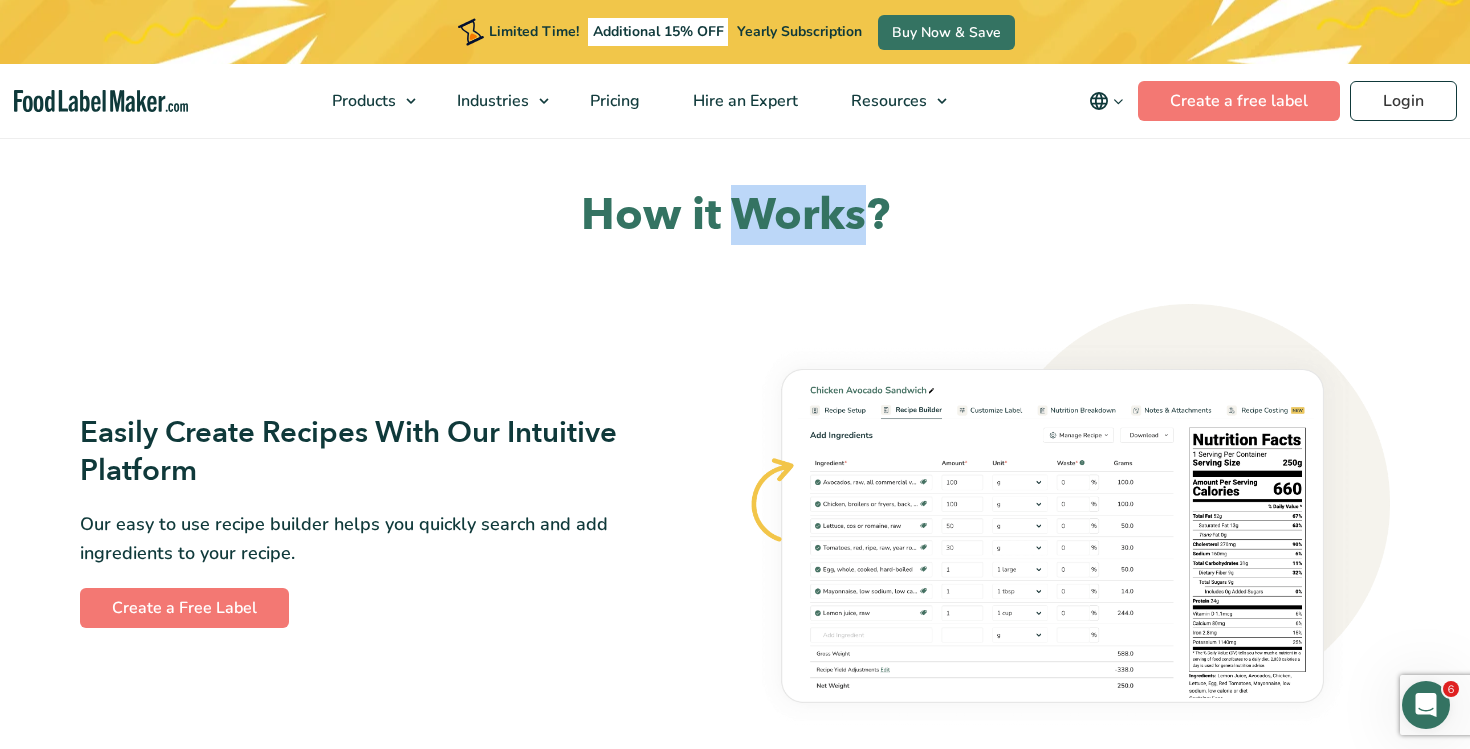 click on "How it Works?" at bounding box center (735, 215) 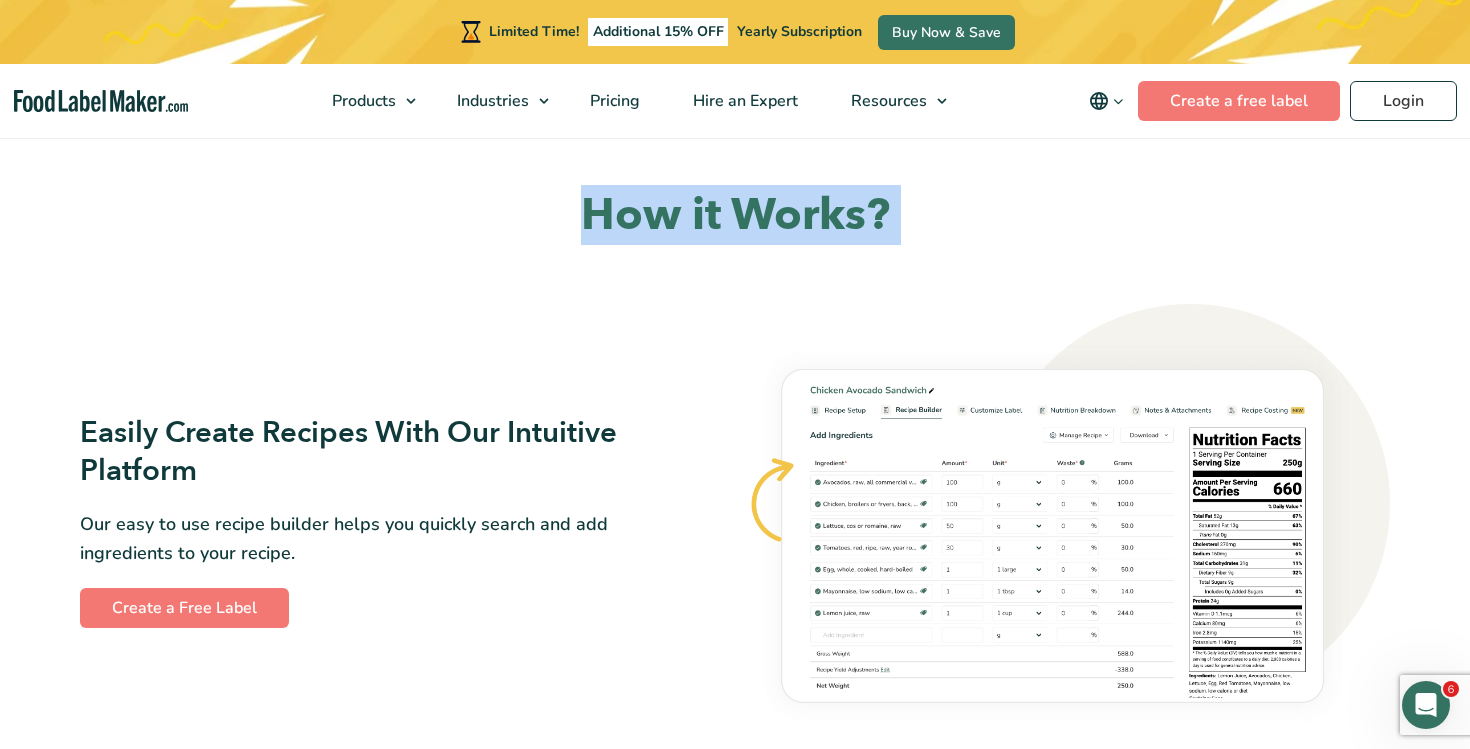 click on "Easily Create Recipes With Our Intuitive Platform" at bounding box center (369, 452) 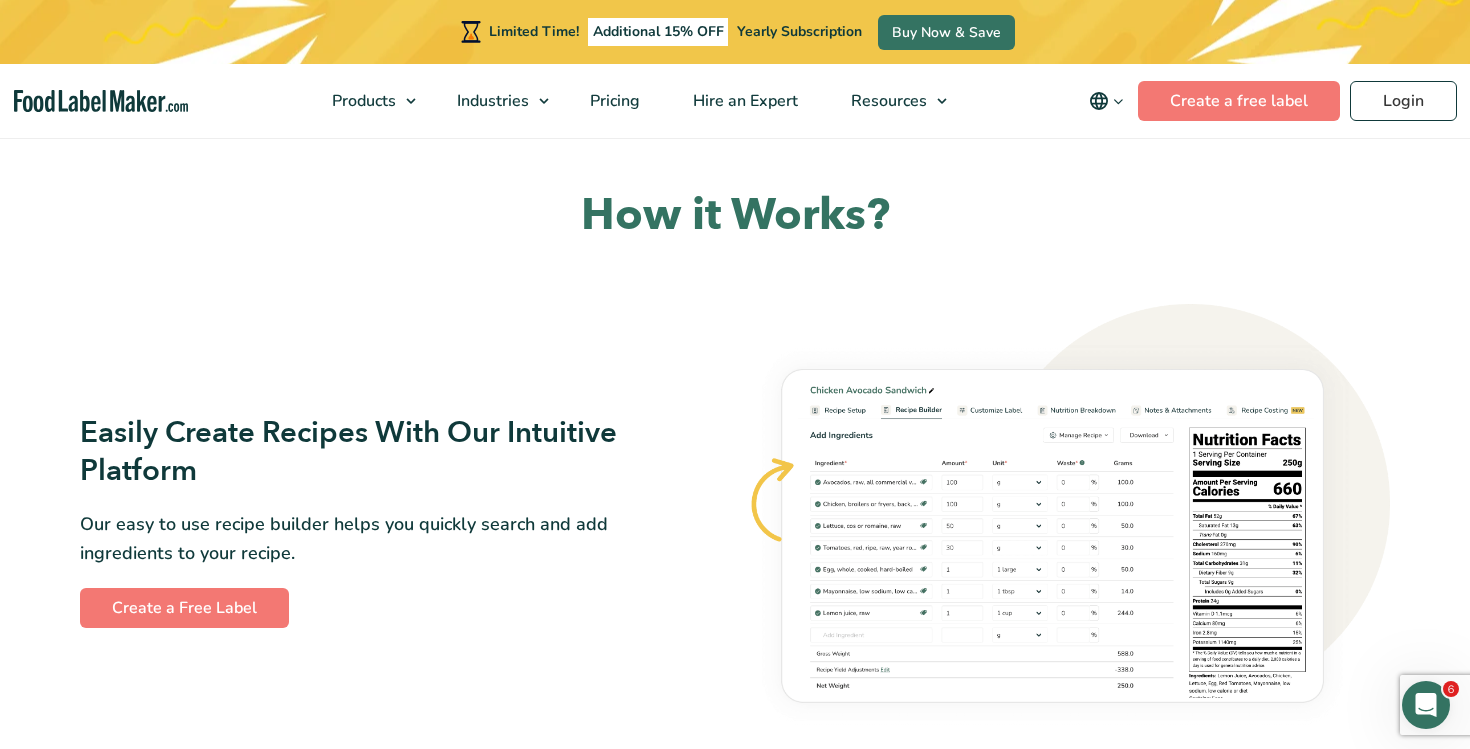 click on "Easily Create Recipes With Our Intuitive Platform" at bounding box center (369, 452) 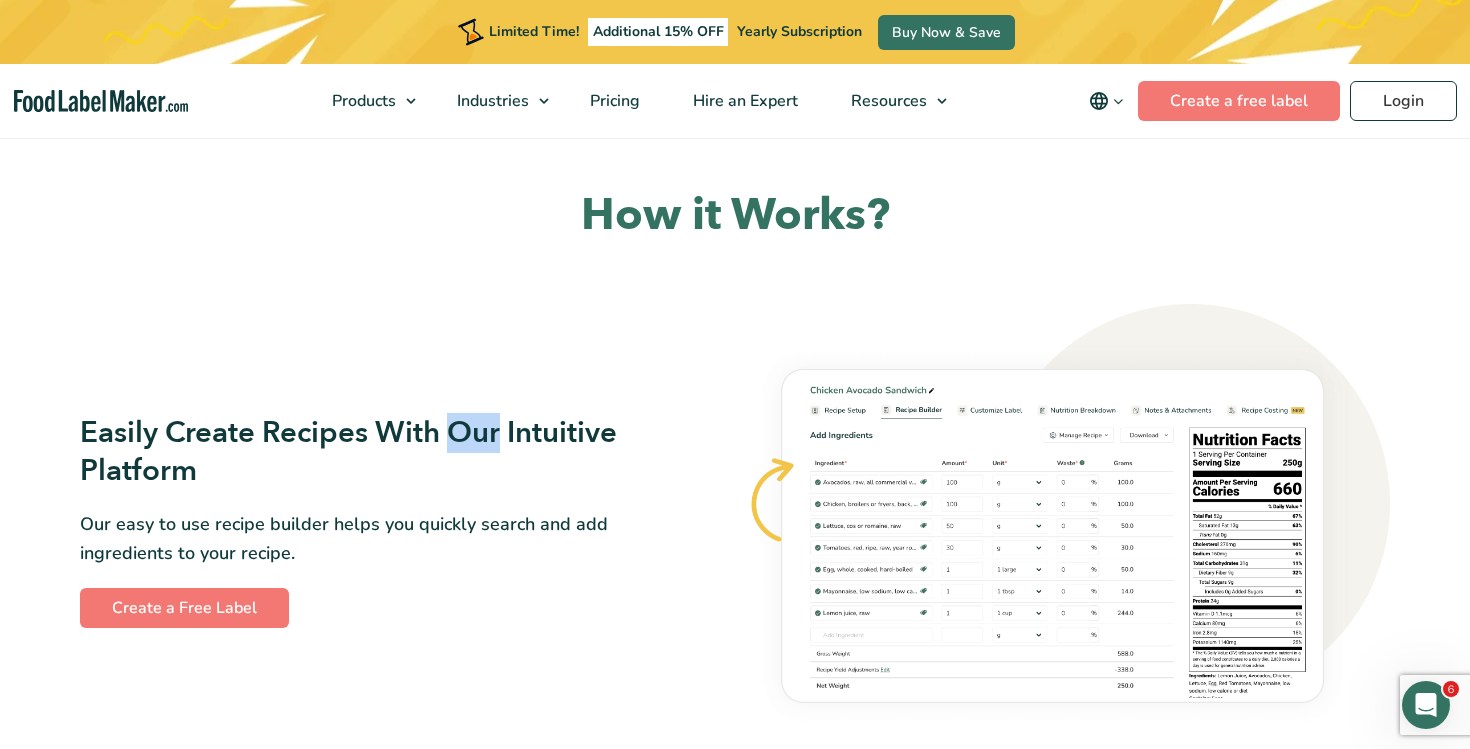click on "Easily Create Recipes With Our Intuitive Platform" at bounding box center (369, 452) 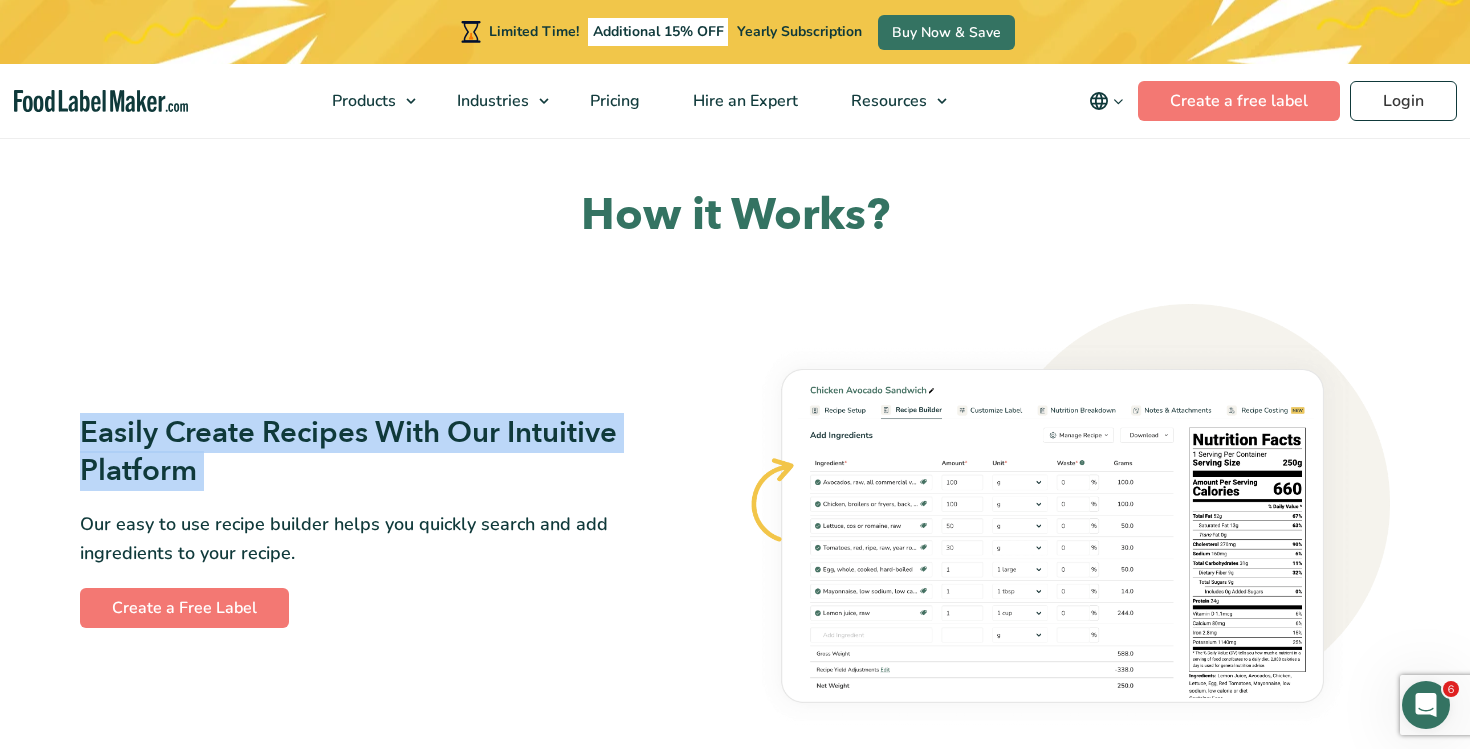 click on "Easily Create Recipes With Our Intuitive Platform
Our easy to use recipe builder helps you quickly search and add ingredients to your recipe.
Create a Free Label" at bounding box center [401, 521] 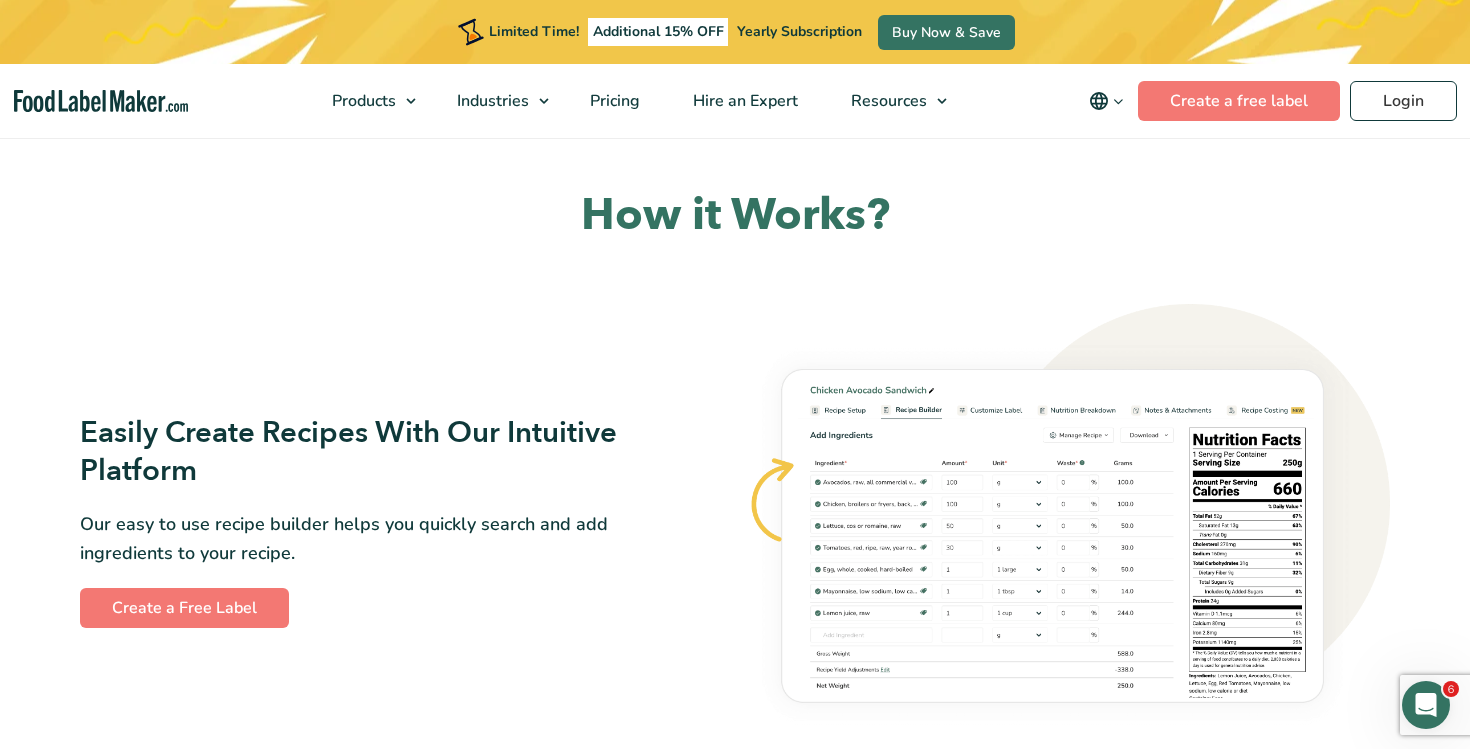 click on "Easily Create Recipes With Our Intuitive Platform
Our easy to use recipe builder helps you quickly search and add ingredients to your recipe.
Create a Free Label" at bounding box center (401, 521) 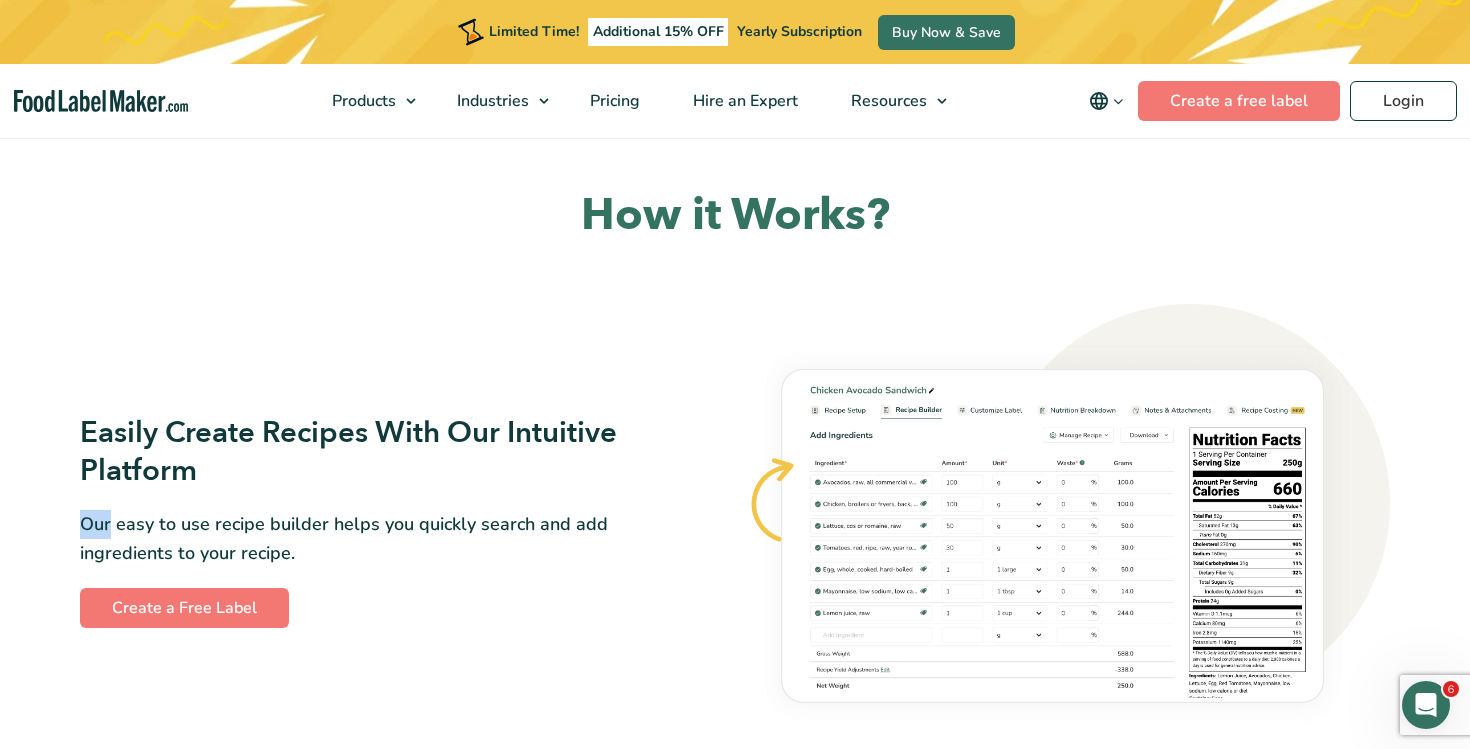 click on "Easily Create Recipes With Our Intuitive Platform
Our easy to use recipe builder helps you quickly search and add ingredients to your recipe.
Create a Free Label" at bounding box center [401, 521] 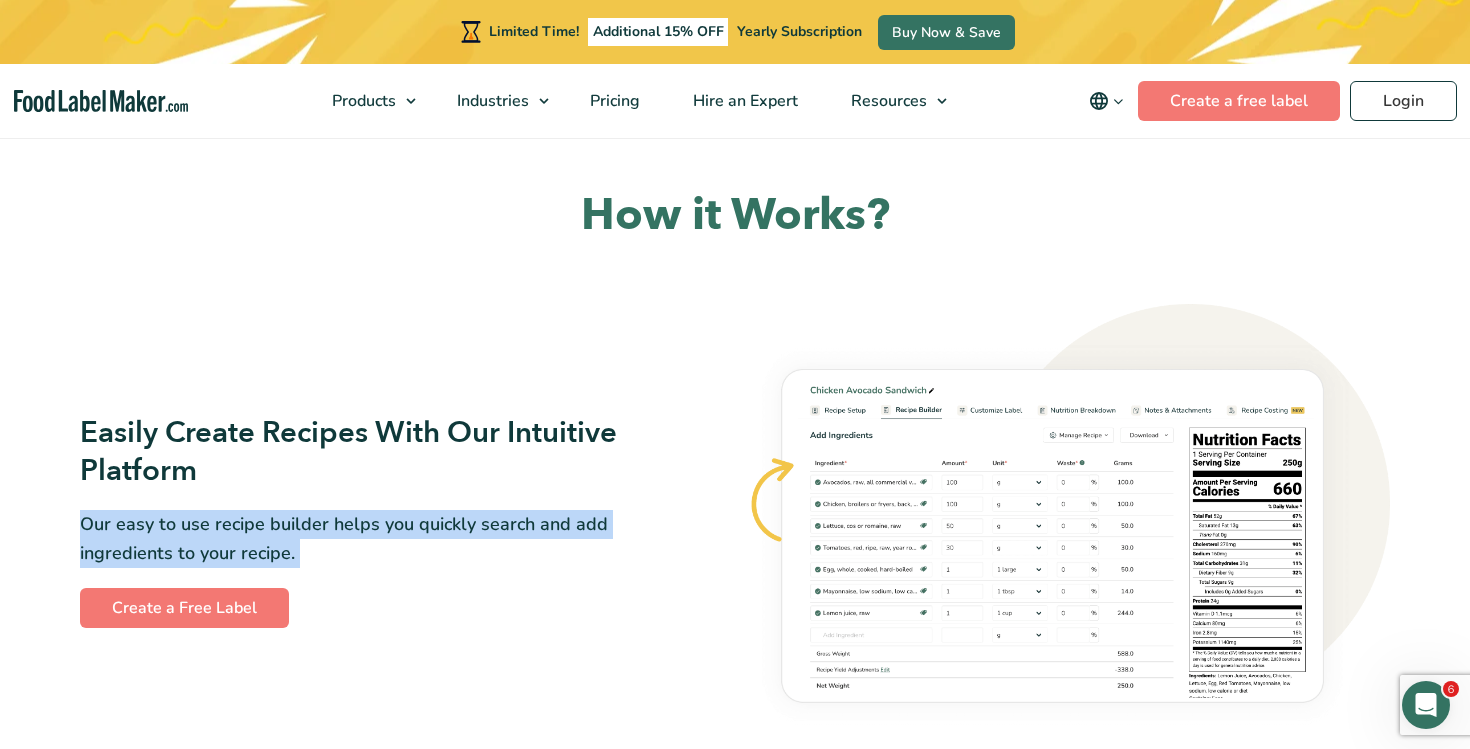 click on "Our easy to use recipe builder helps you quickly search and add ingredients to your recipe." at bounding box center (369, 539) 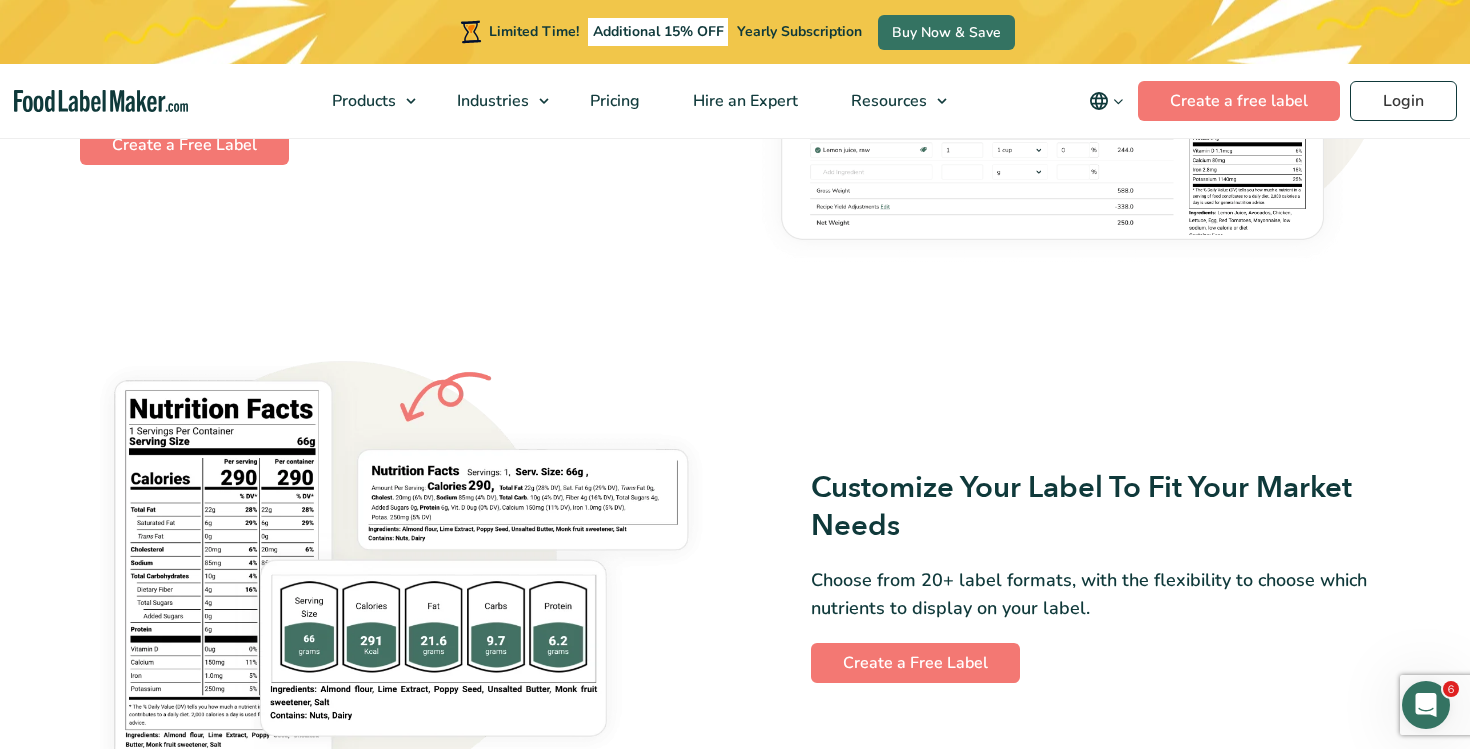 scroll, scrollTop: 1470, scrollLeft: 0, axis: vertical 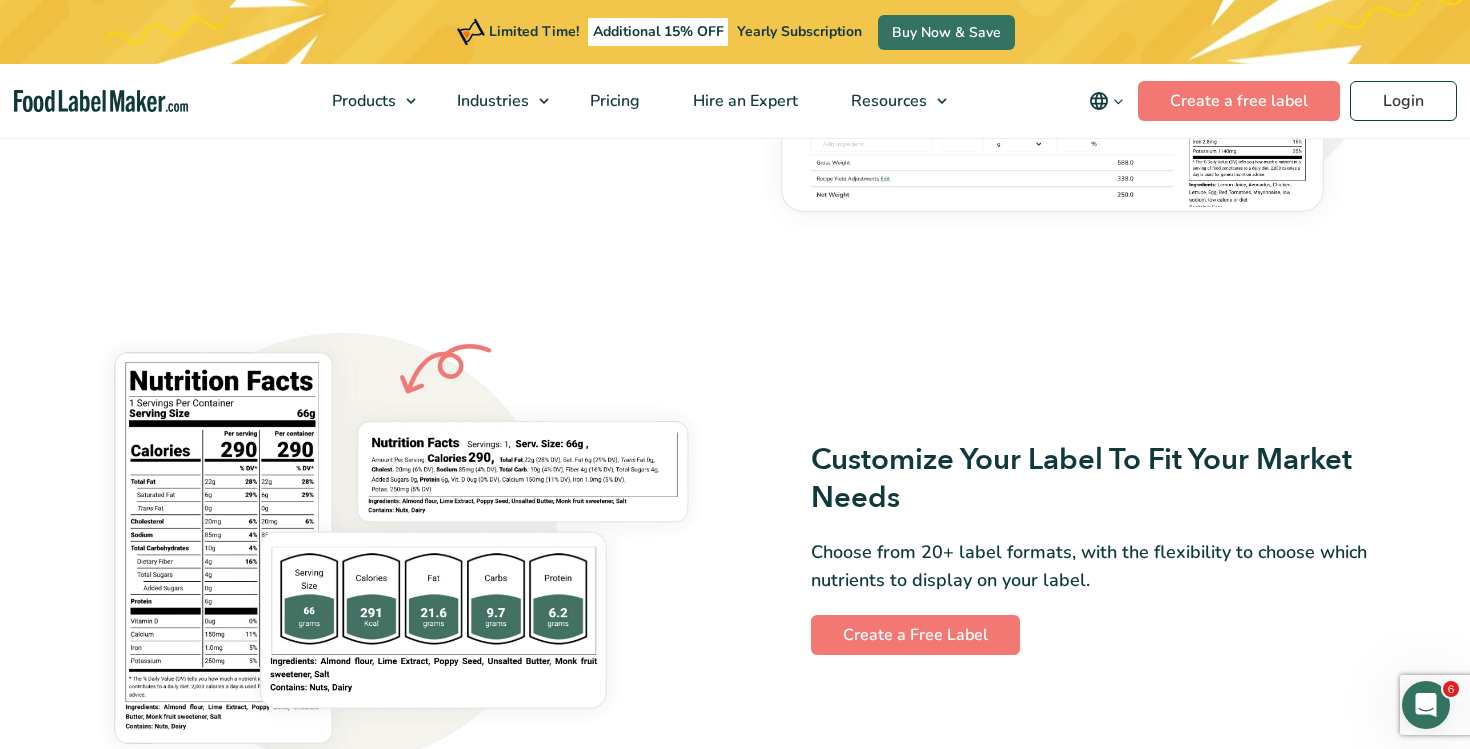 click on "Customize Your Label To Fit Your Market Needs" at bounding box center (1100, 479) 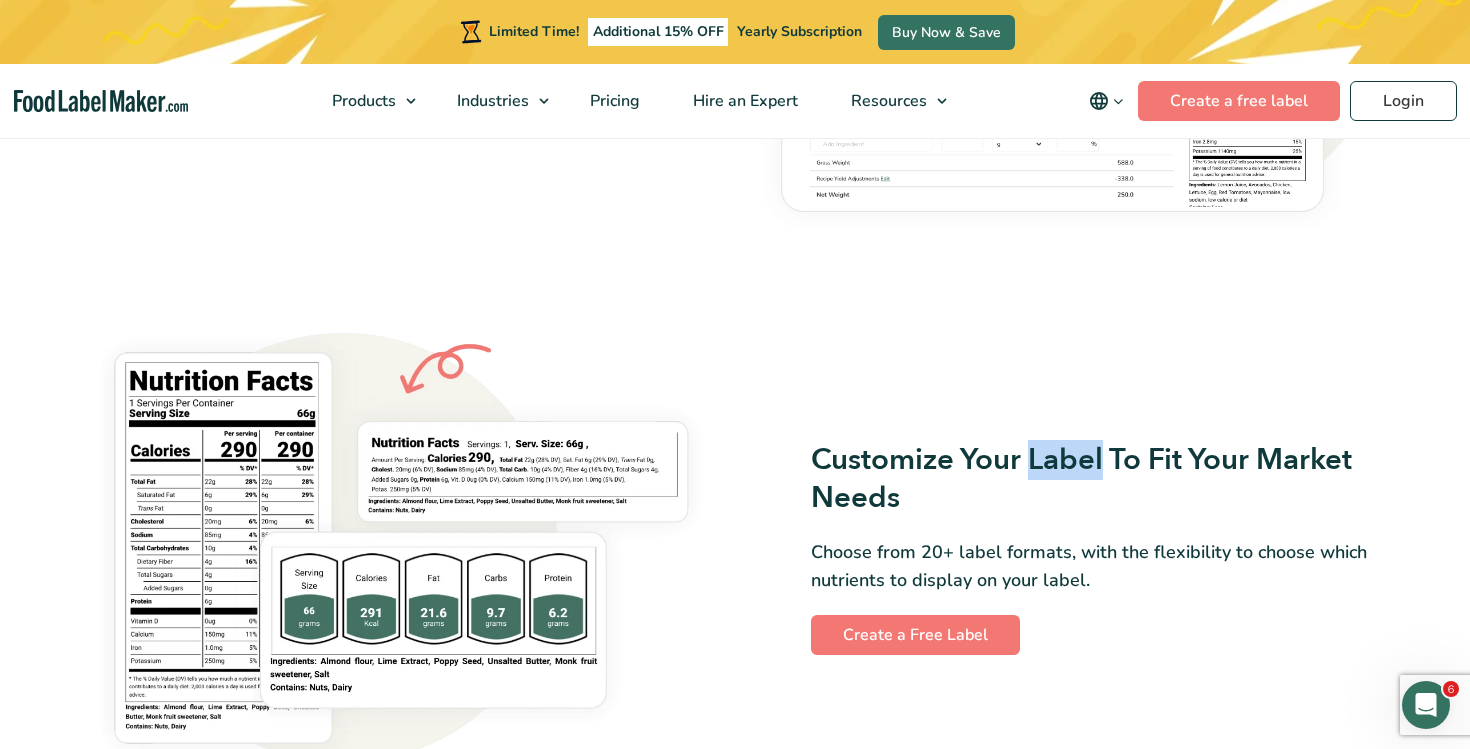 click on "Customize Your Label To Fit Your Market Needs" at bounding box center (1100, 479) 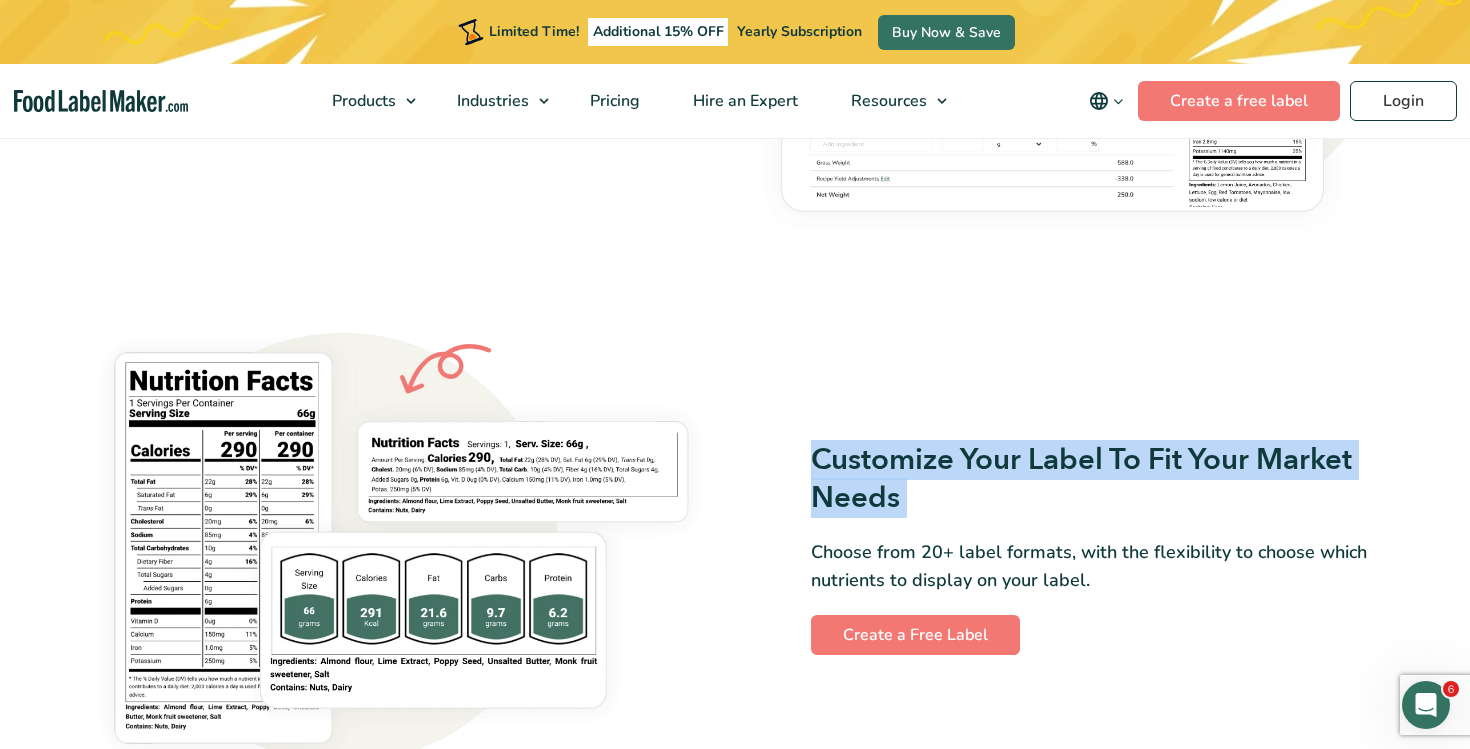 click on "Customize Your Label To Fit Your Market Needs
Choose from 20+ label formats, with the flexibility to choose which nutrients to display on your label.
Create a Free Label" at bounding box center [1068, 548] 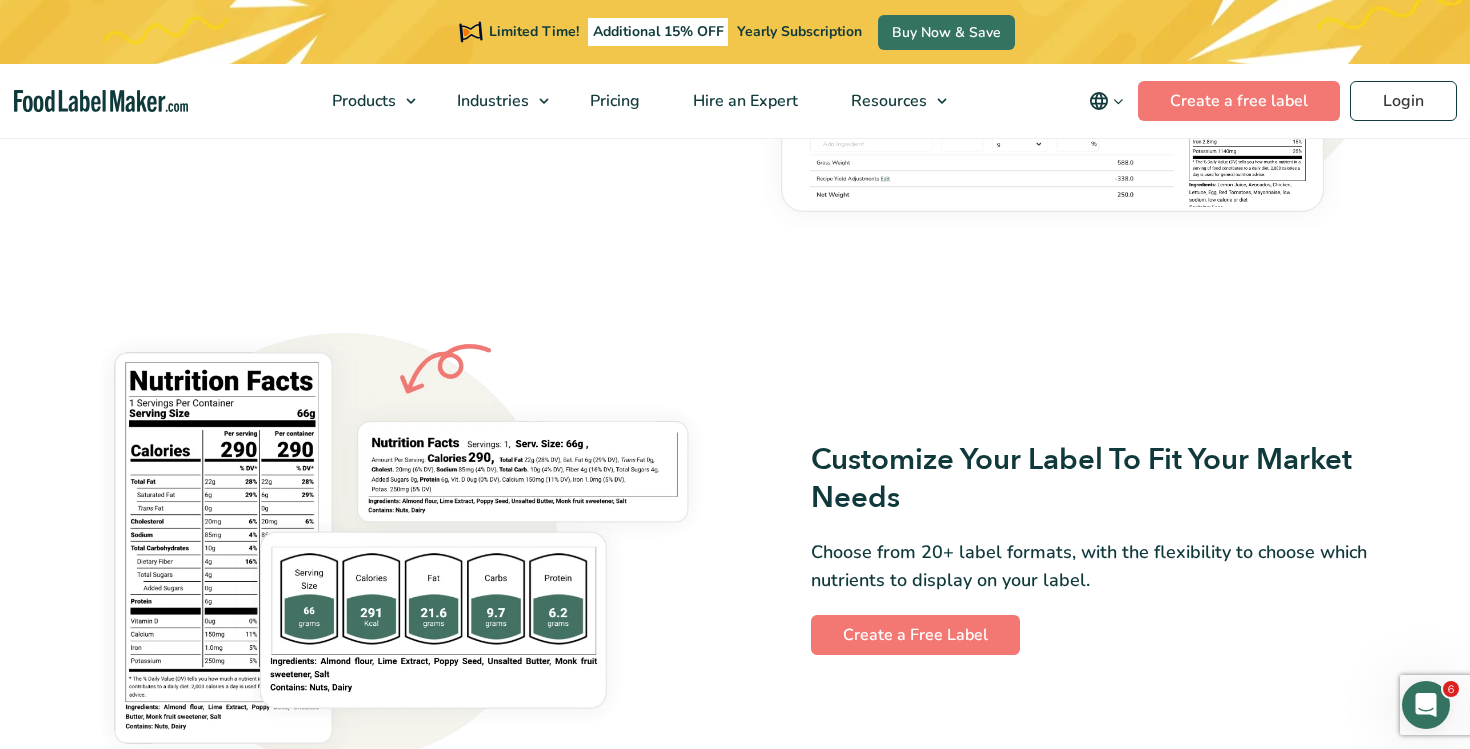 click on "Customize Your Label To Fit Your Market Needs
Choose from 20+ label formats, with the flexibility to choose which nutrients to display on your label.
Create a Free Label" at bounding box center (1068, 548) 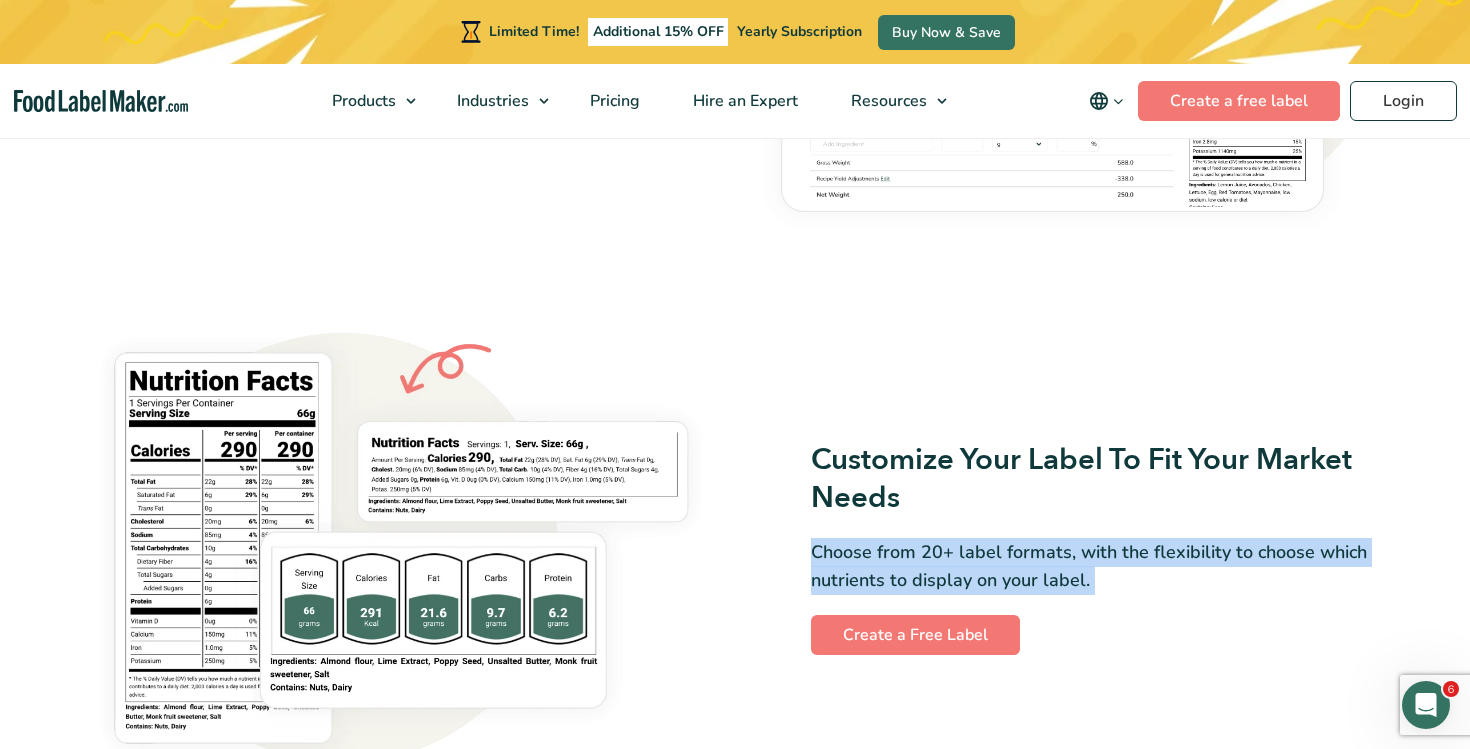 click on "Customize Your Label To Fit Your Market Needs
Choose from 20+ label formats, with the flexibility to choose which nutrients to display on your label.
Create a Free Label" at bounding box center [1068, 548] 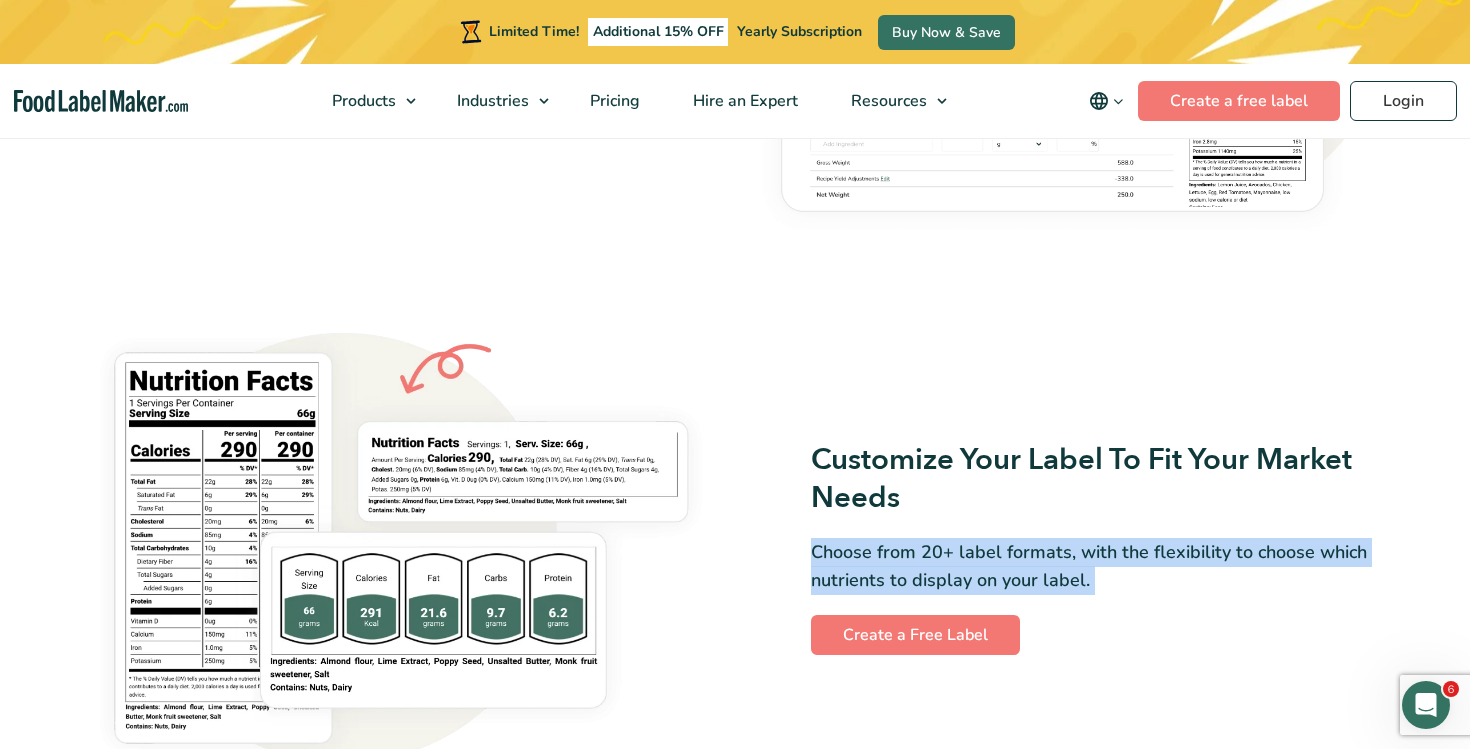click on "Customize Your Label To Fit Your Market Needs
Choose from 20+ label formats, with the flexibility to choose which nutrients to display on your label.
Create a Free Label" at bounding box center [1068, 548] 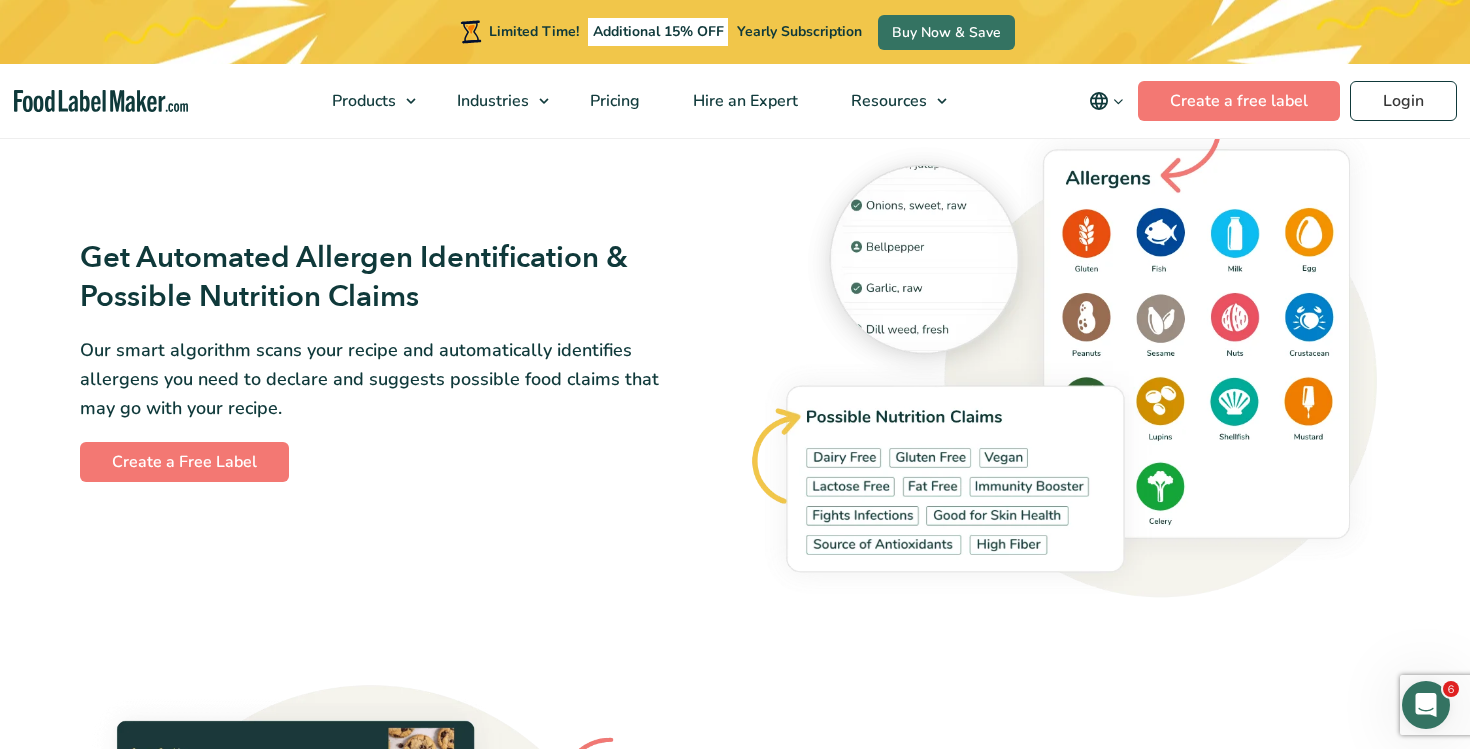 scroll, scrollTop: 2261, scrollLeft: 0, axis: vertical 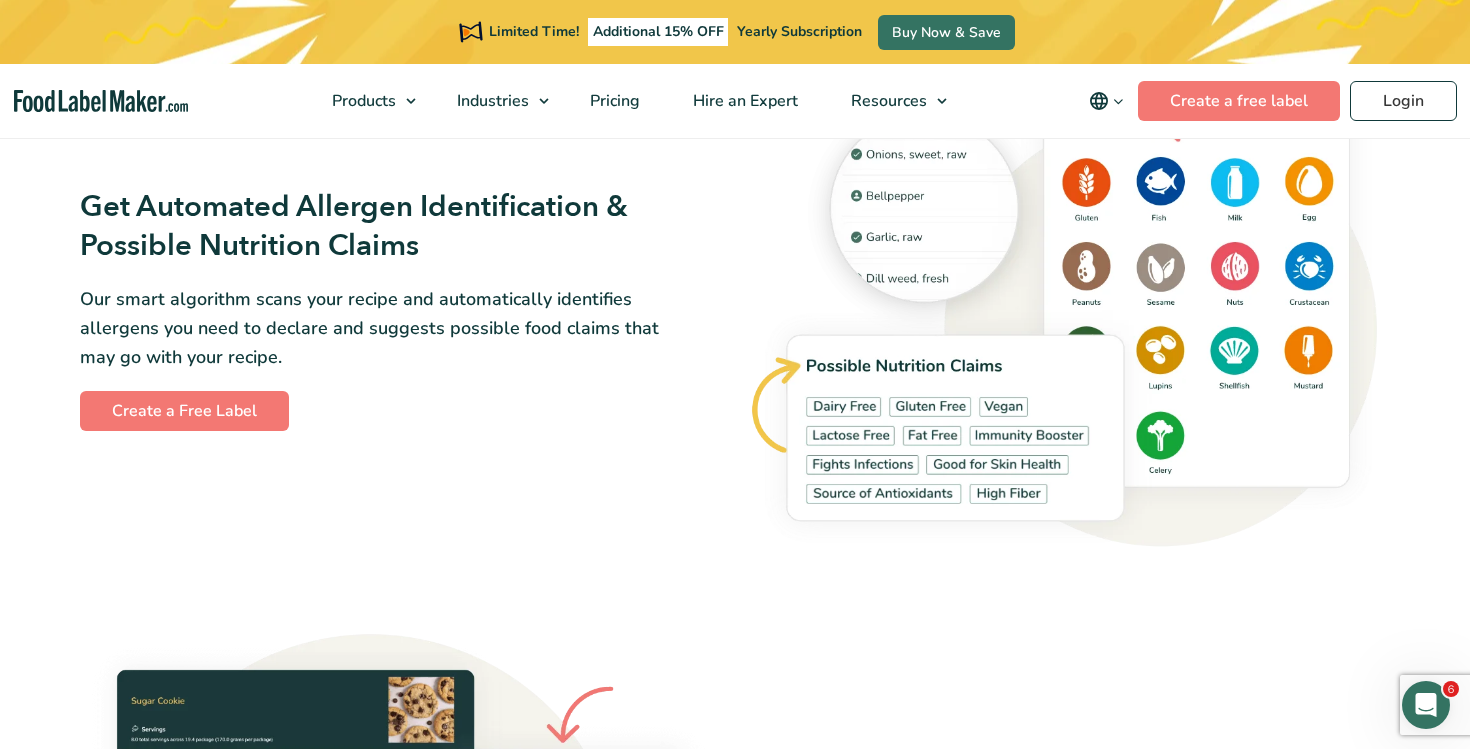click on "Get Automated Allergen Identification & Possible Nutrition Claims" at bounding box center (369, 226) 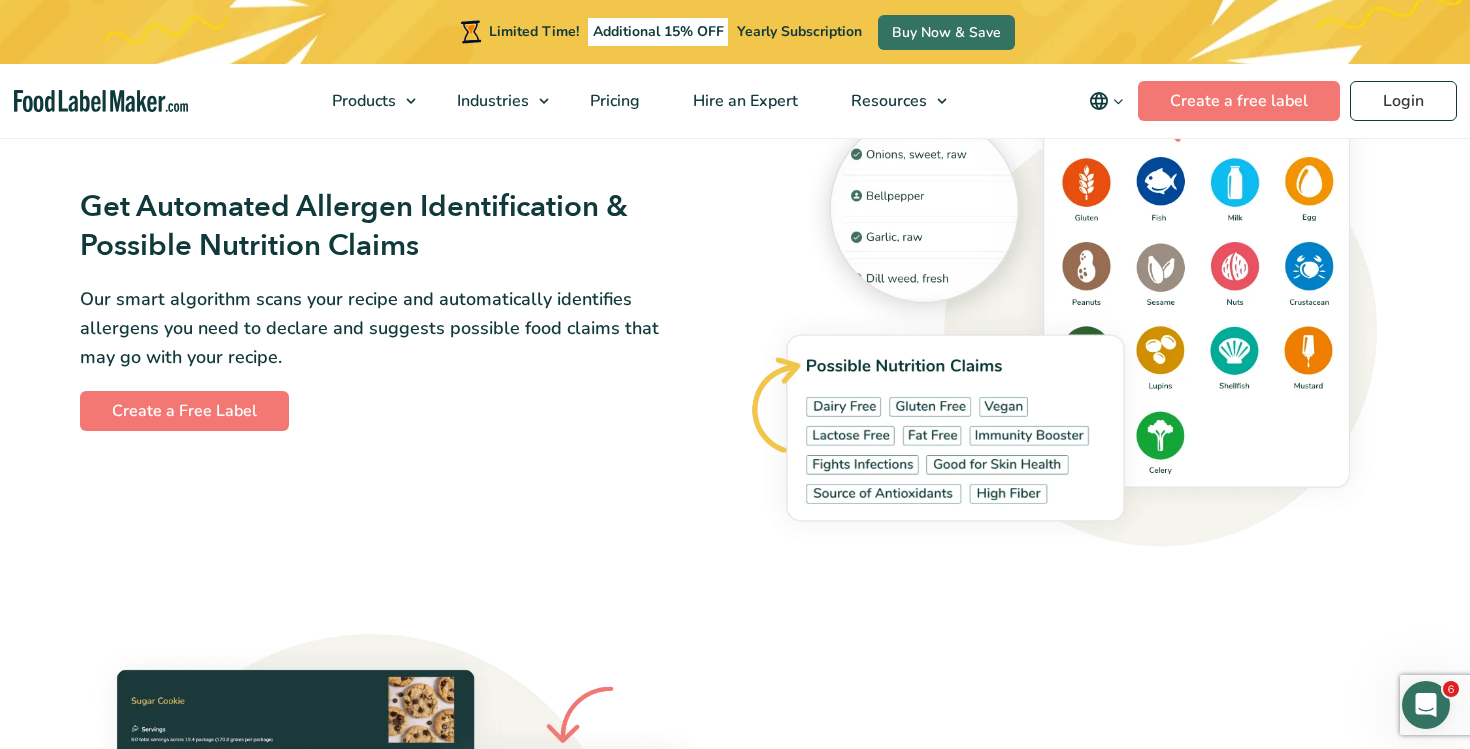 click on "Get Automated Allergen Identification & Possible Nutrition Claims" at bounding box center [369, 226] 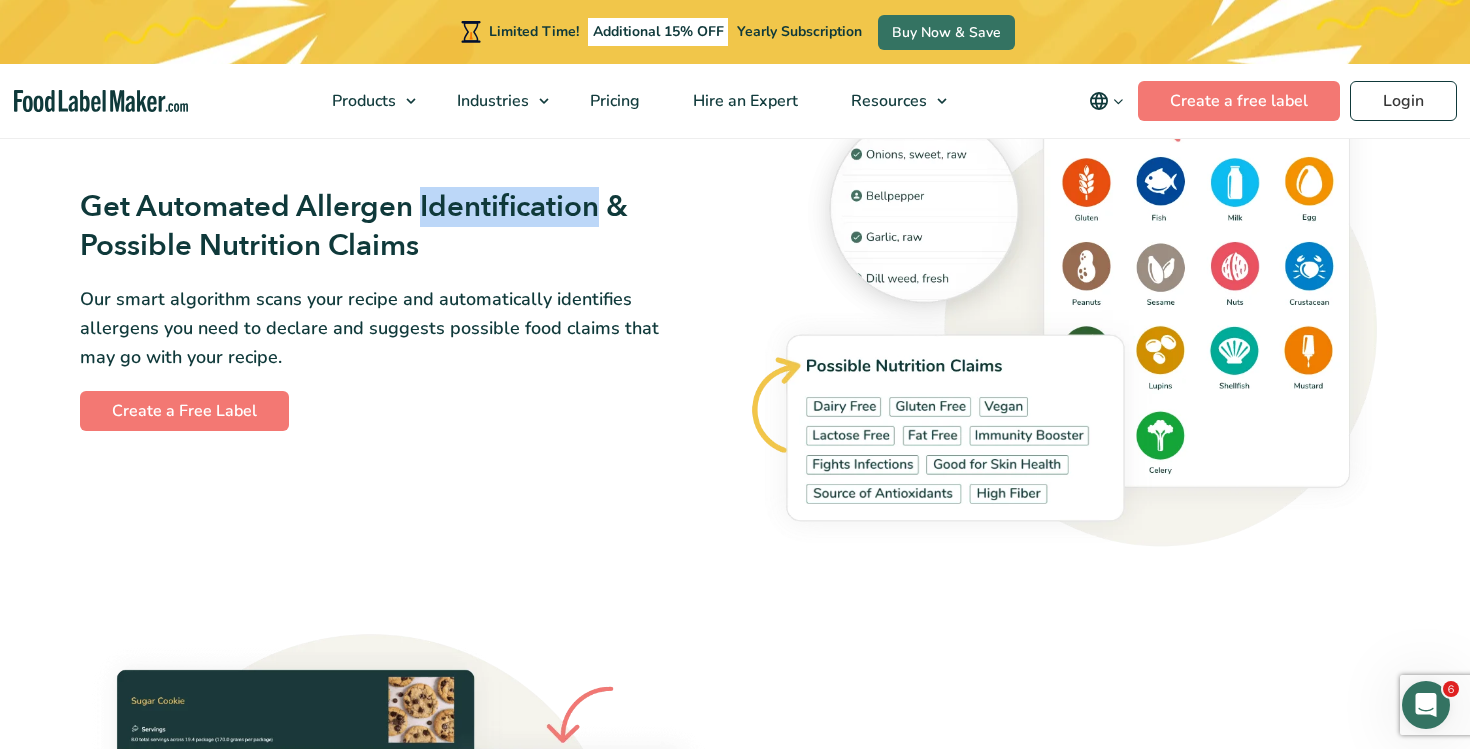 click on "Get Automated Allergen Identification & Possible Nutrition Claims" at bounding box center [369, 226] 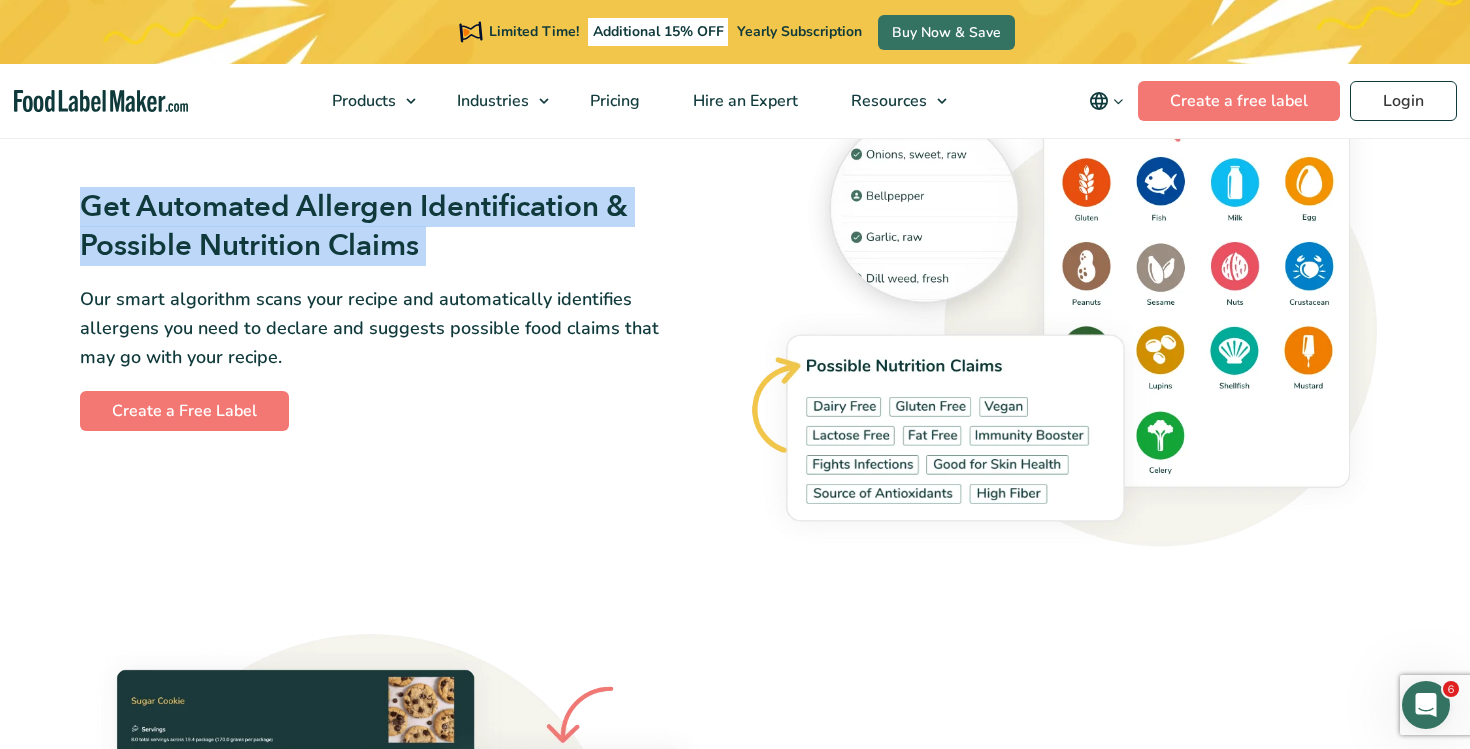 click on "Our smart algorithm scans your recipe and automatically identifies allergens you need to declare and suggests possible food claims that may go with your recipe." at bounding box center [369, 328] 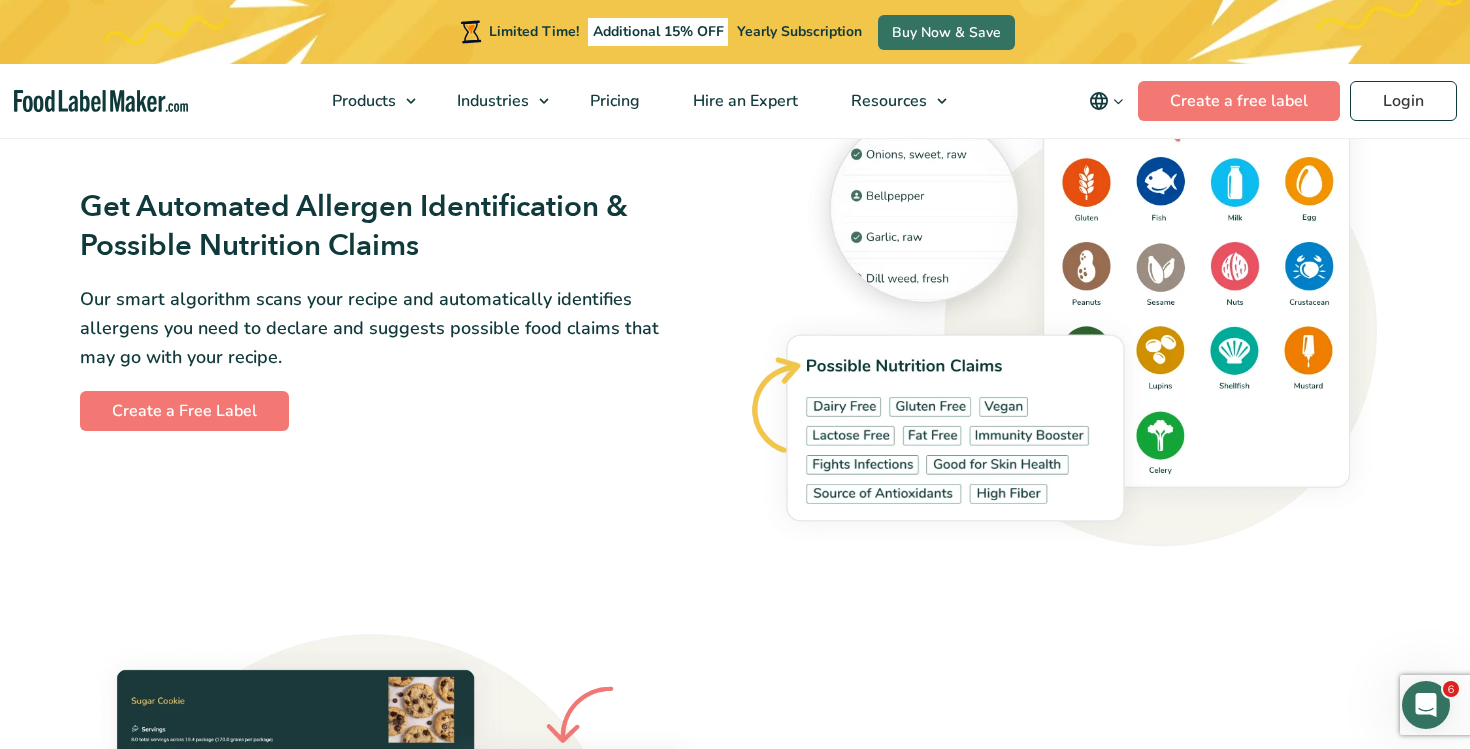 click on "Our smart algorithm scans your recipe and automatically identifies allergens you need to declare and suggests possible food claims that may go with your recipe." at bounding box center [369, 328] 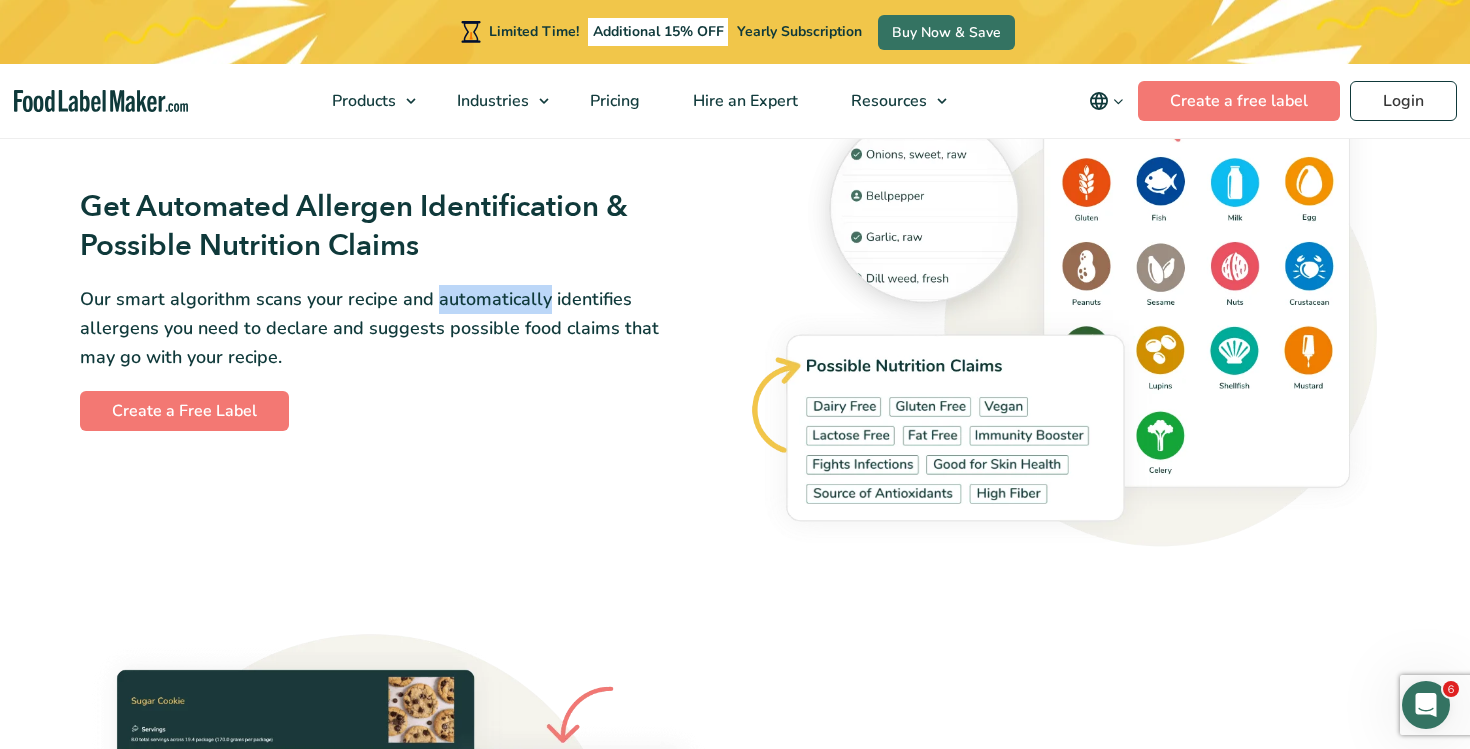 click on "Our smart algorithm scans your recipe and automatically identifies allergens you need to declare and suggests possible food claims that may go with your recipe." at bounding box center (369, 328) 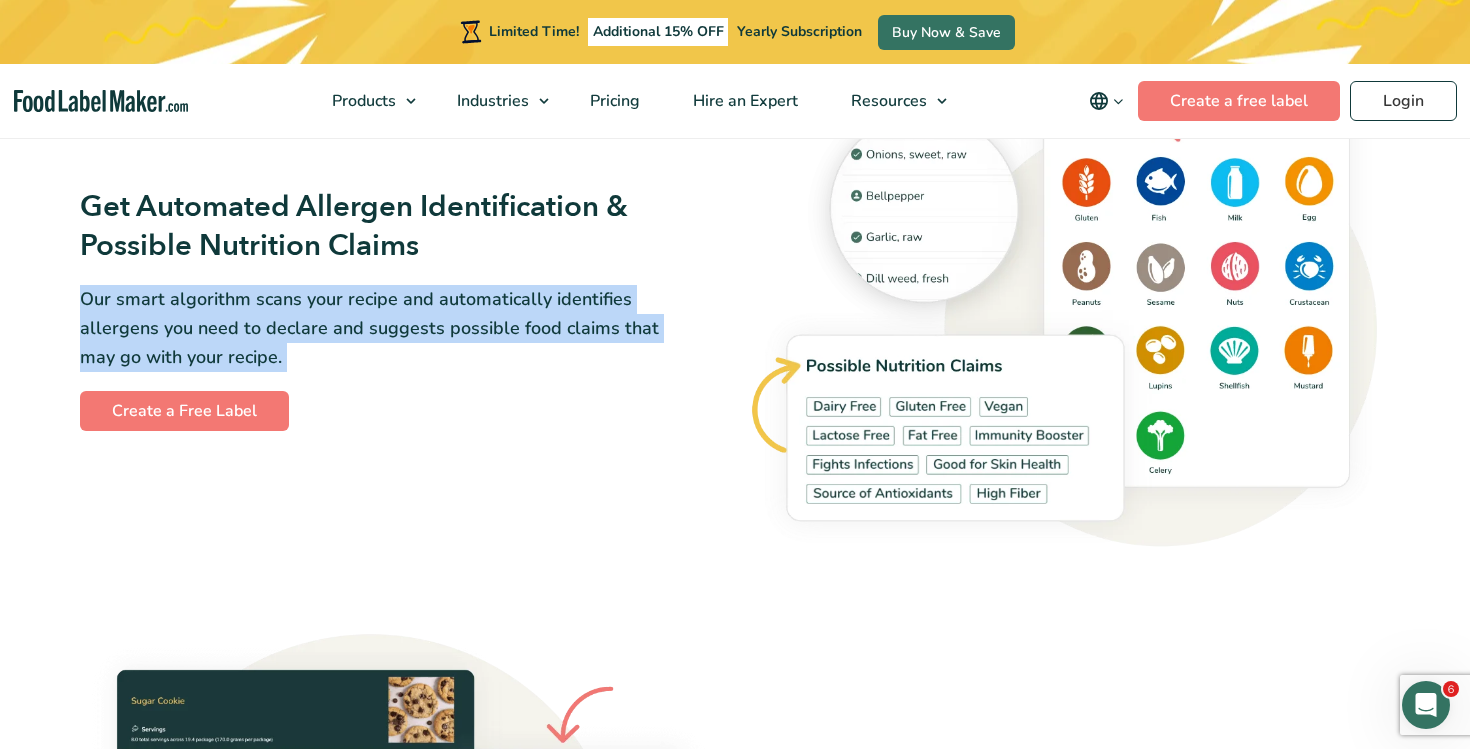 click on "Get Automated Allergen Identification & Possible Nutrition Claims
Our smart algorithm scans your recipe and automatically identifies allergens you need to declare and suggests possible food claims that may go with your recipe.
Create a Free Label" at bounding box center (401, 309) 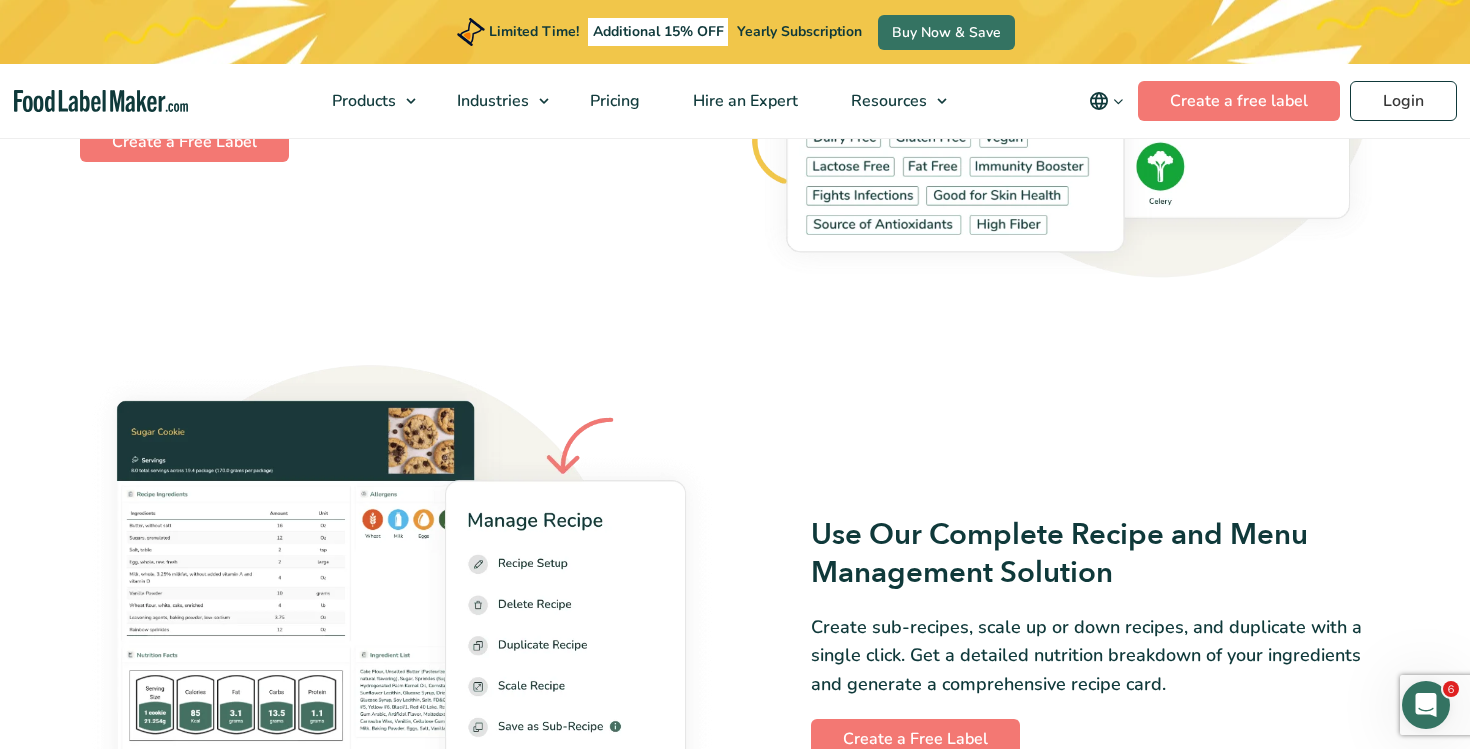 scroll, scrollTop: 2815, scrollLeft: 0, axis: vertical 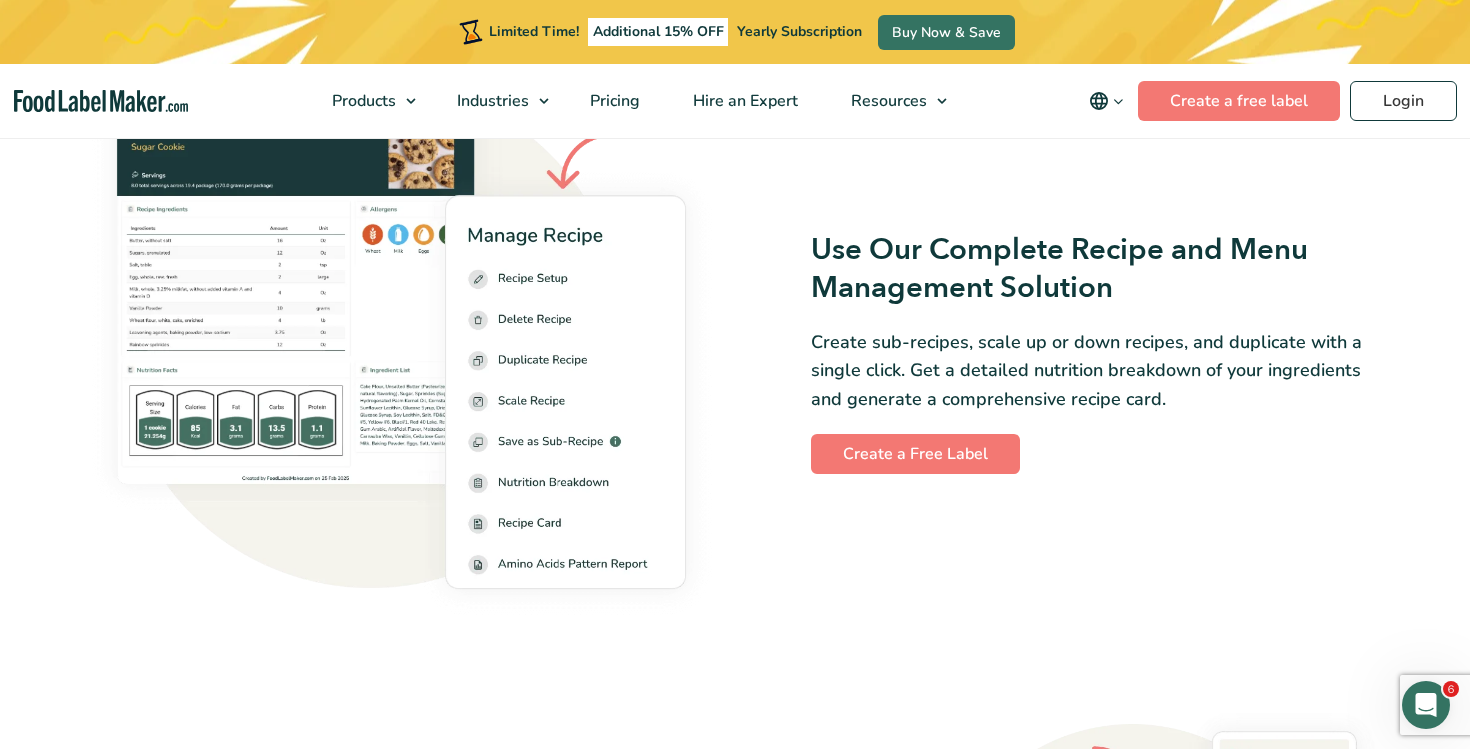 click on "Use Our Complete Recipe and Menu Management Solution" at bounding box center (1100, 269) 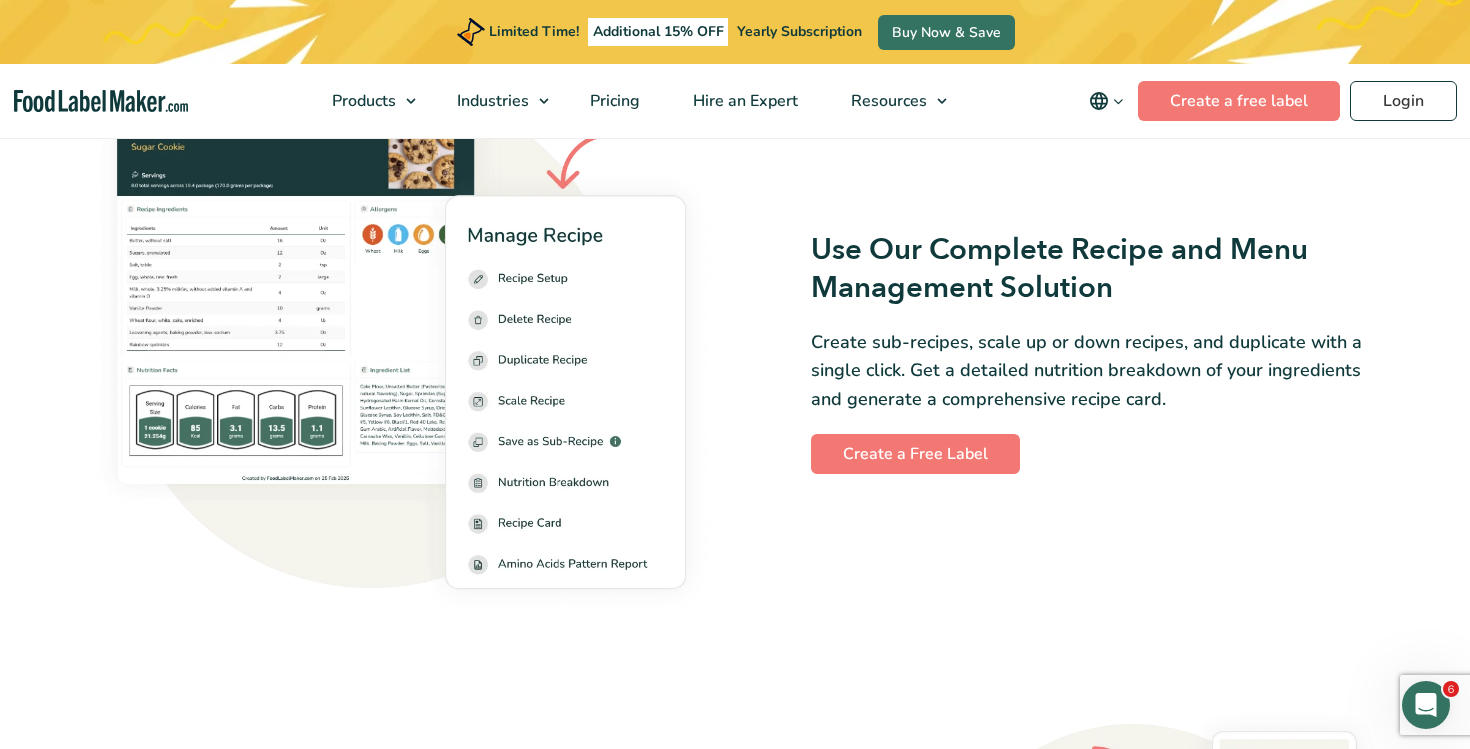 click on "Use Our Complete Recipe and Menu Management Solution" at bounding box center (1100, 269) 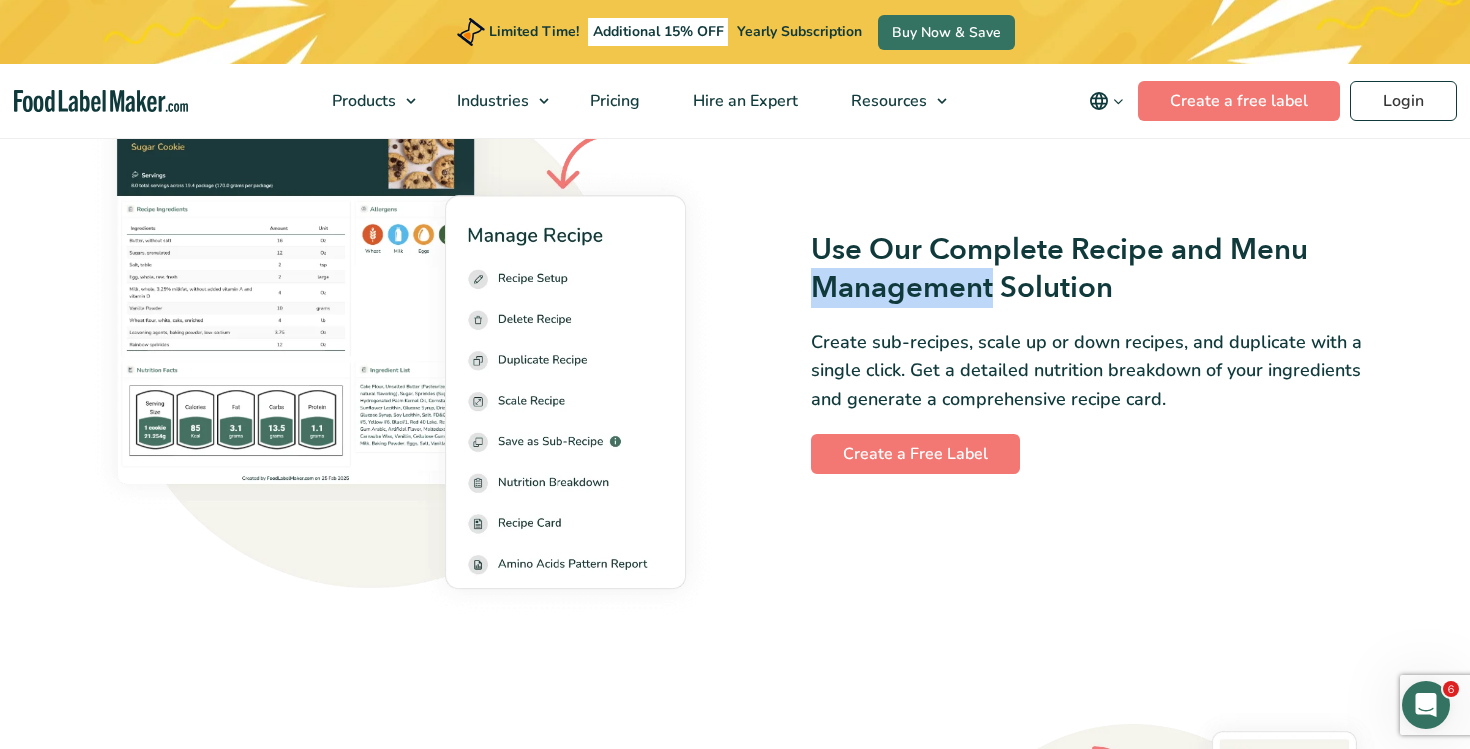 click on "Use Our Complete Recipe and Menu Management Solution" at bounding box center (1100, 269) 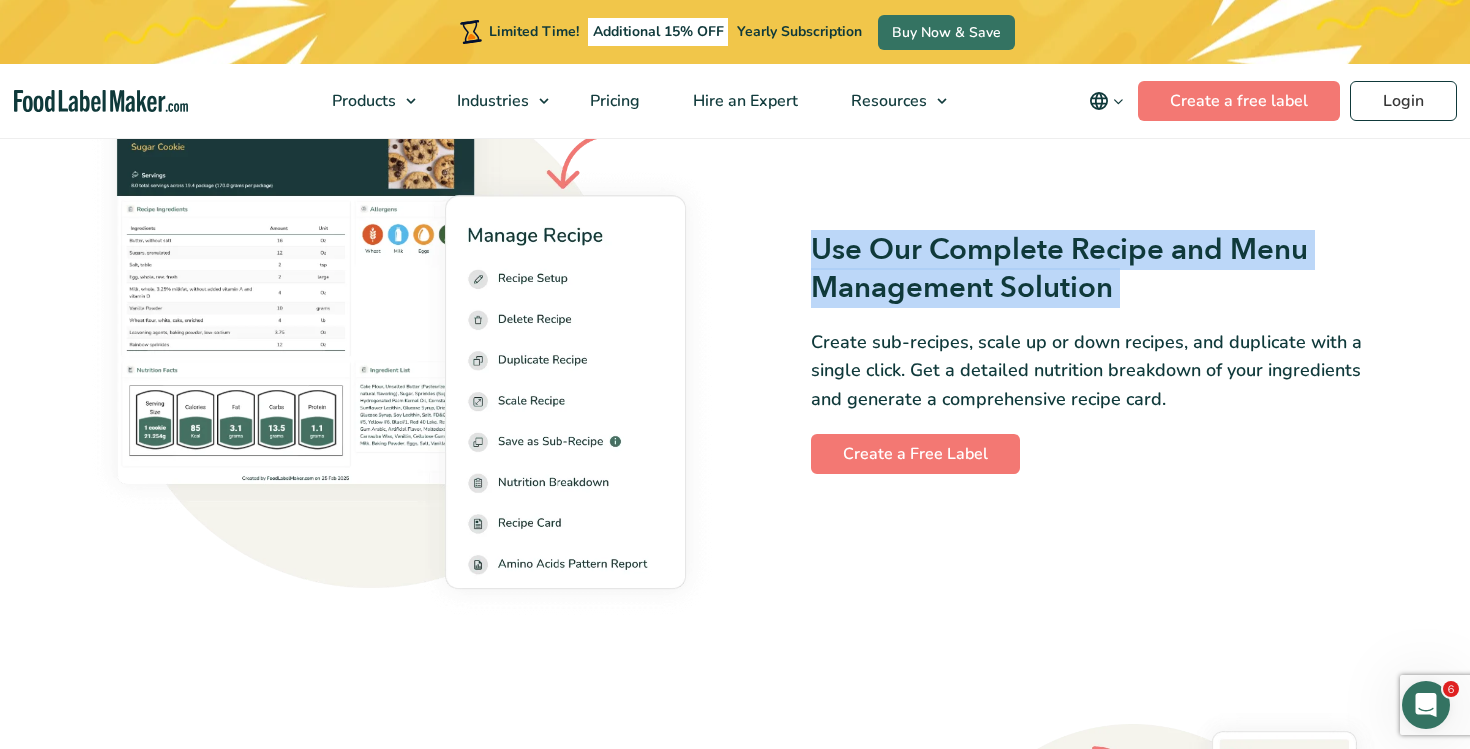 click on "Create sub-recipes, scale up or down recipes, and duplicate with a single click. Get a detailed nutrition breakdown of your ingredients and generate a comprehensive recipe card." at bounding box center (1100, 371) 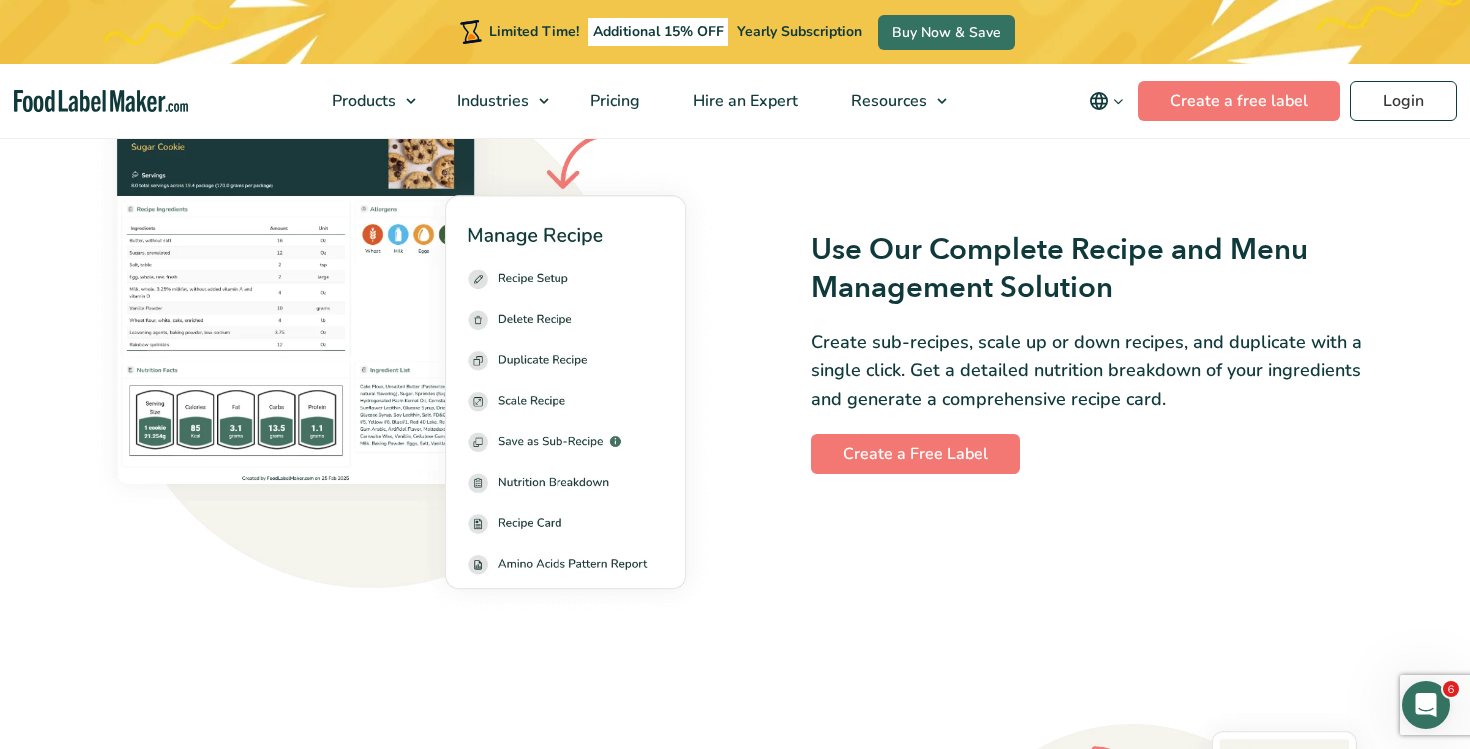 click on "Create sub-recipes, scale up or down recipes, and duplicate with a single click. Get a detailed nutrition breakdown of your ingredients and generate a comprehensive recipe card." at bounding box center (1100, 371) 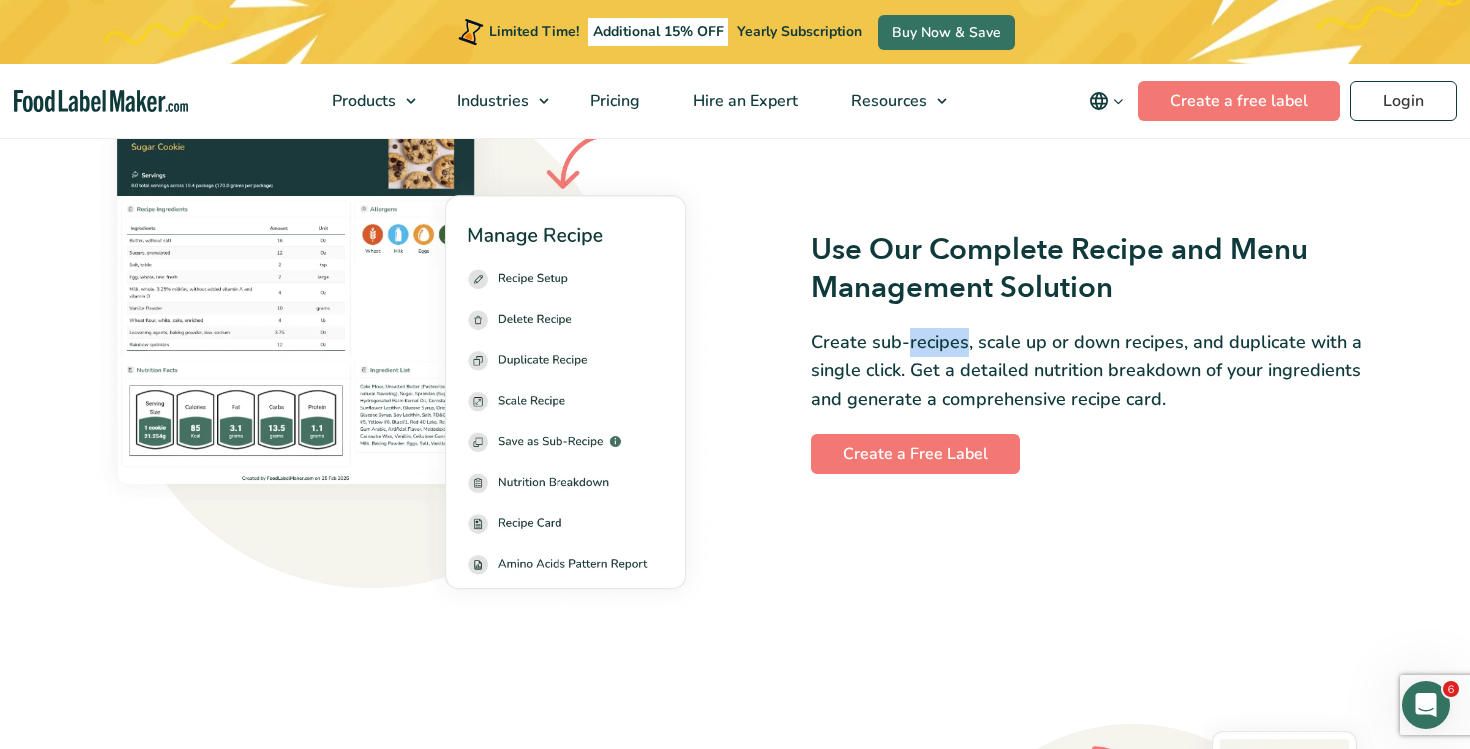 click on "Create sub-recipes, scale up or down recipes, and duplicate with a single click. Get a detailed nutrition breakdown of your ingredients and generate a comprehensive recipe card." at bounding box center [1100, 371] 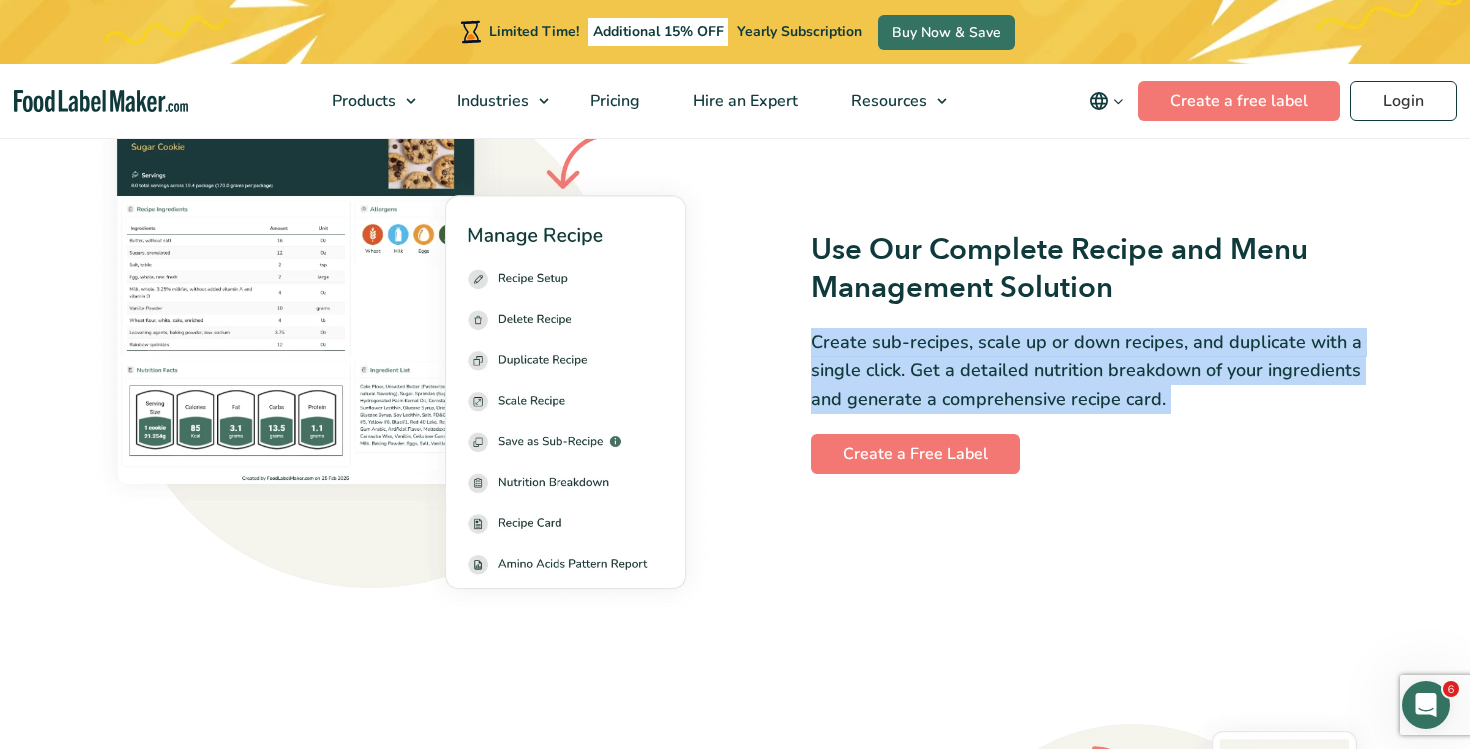 click on "Create sub-recipes, scale up or down recipes, and duplicate with a single click. Get a detailed nutrition breakdown of your ingredients and generate a comprehensive recipe card." at bounding box center (1100, 371) 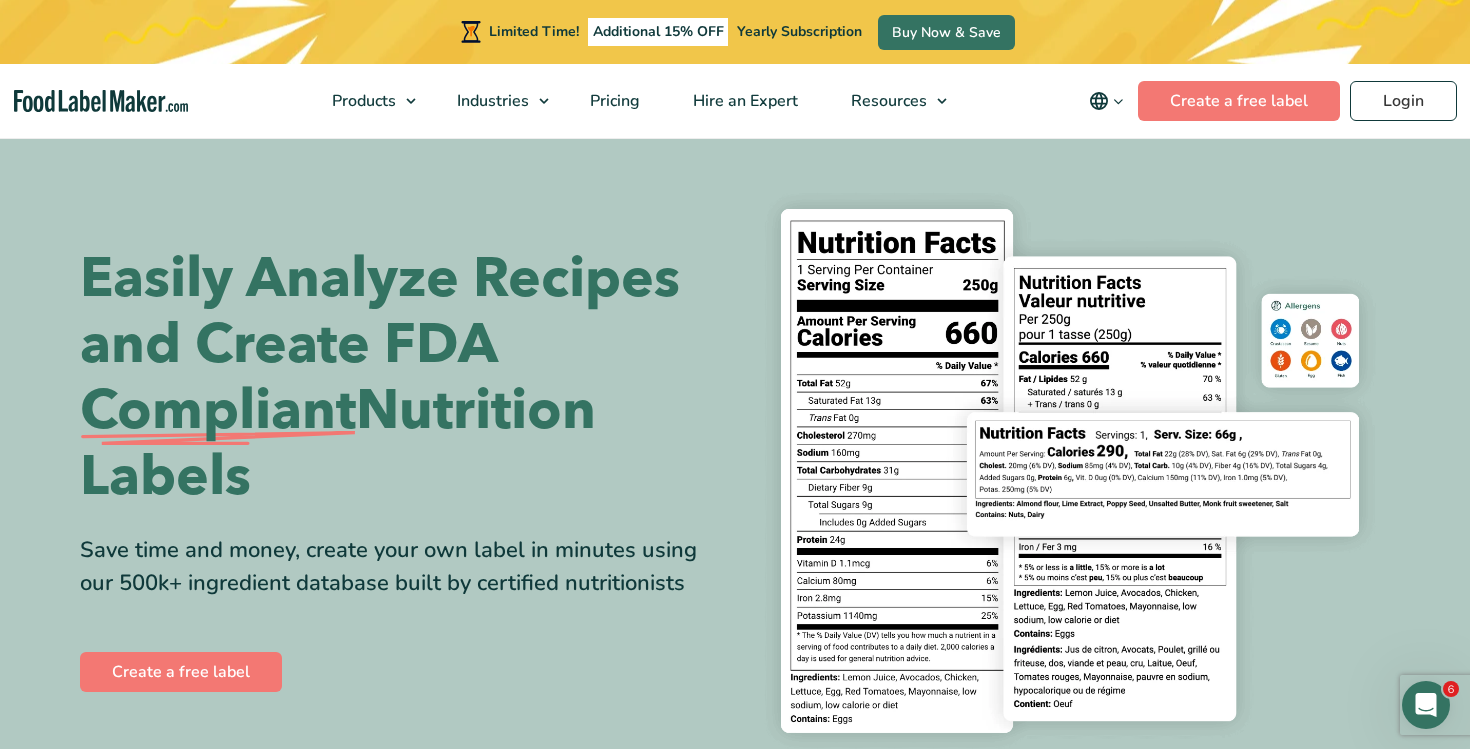 scroll, scrollTop: 0, scrollLeft: 0, axis: both 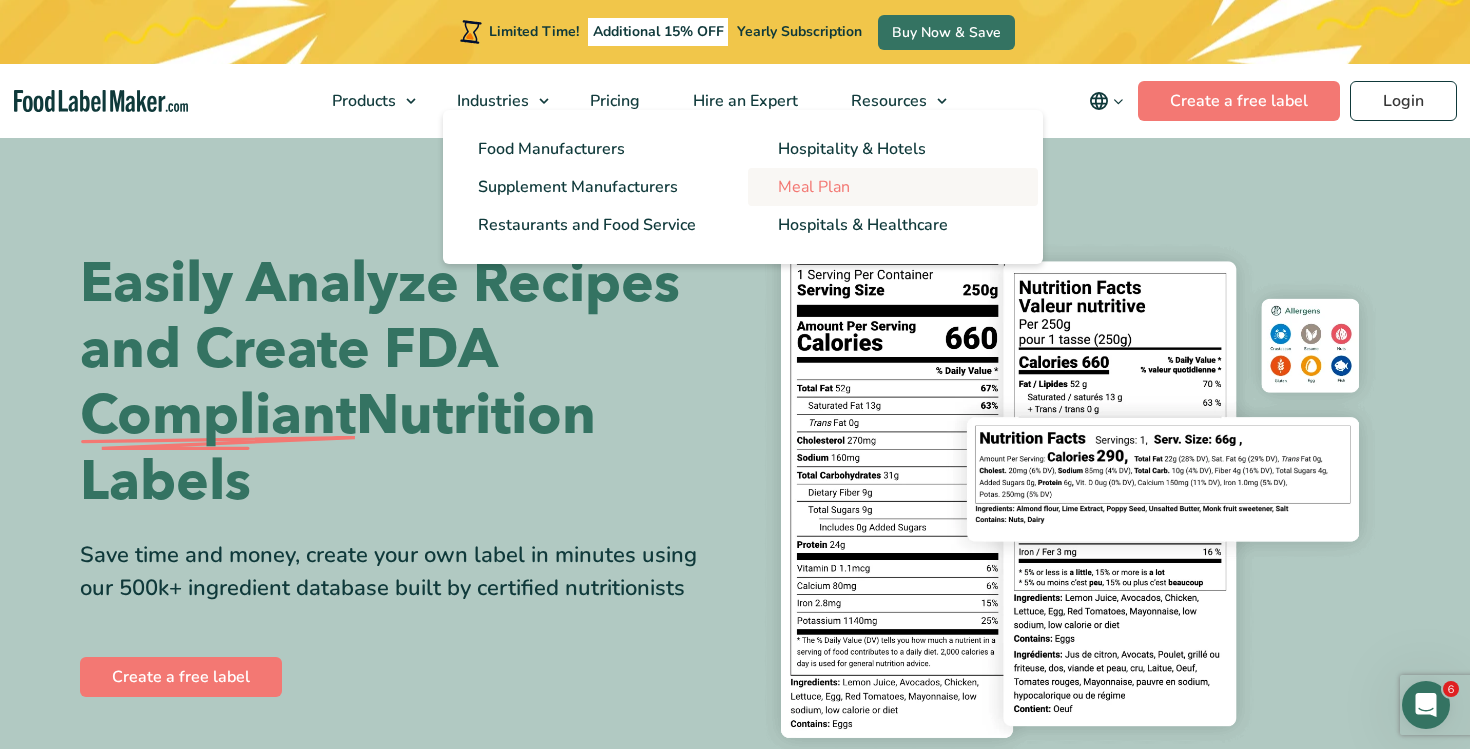 click on "Meal Plan" at bounding box center [814, 187] 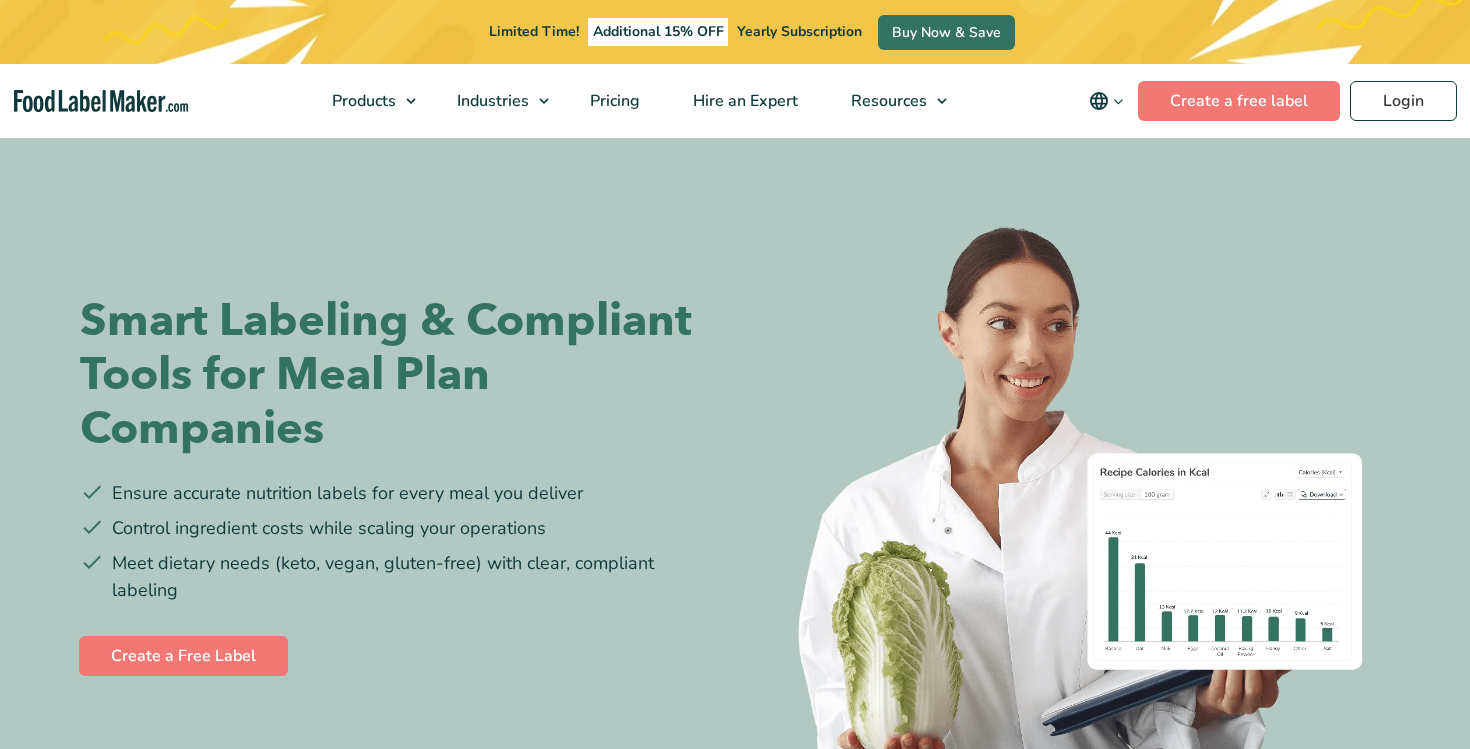 scroll, scrollTop: 0, scrollLeft: 0, axis: both 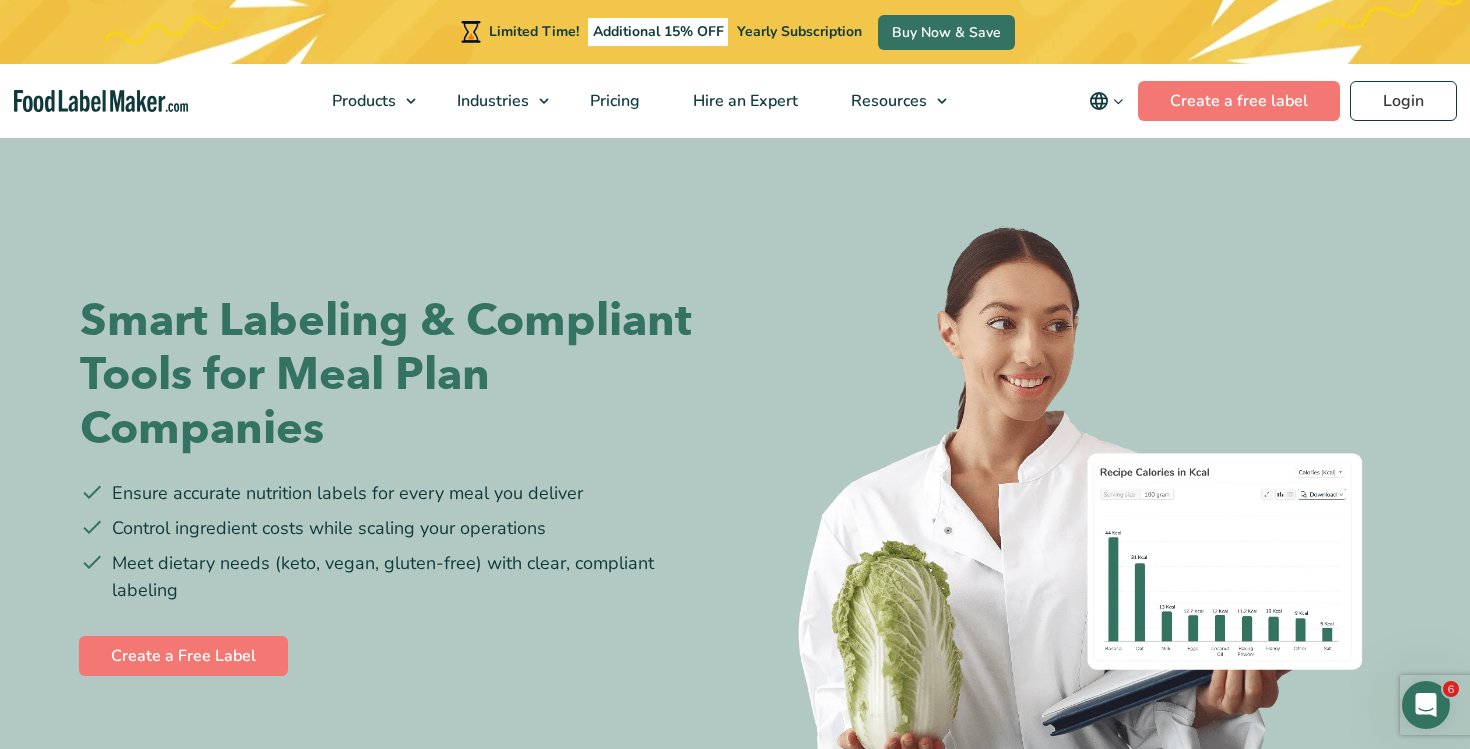 click on "Products
Food Nutrition Labelling
Supplements Formulation & Labelling
Industries
Food Manufacturers
Hospitality & Hotels
Supplement Manufacturers
Meal Plan
Restaurants and Food Service
Hospitals & Healthcare
Pricing
Hire an Expert
Resources
Blog
Regulatory Hub
Help Center
FAQ
Video Tutorials
Success Stories
Terms & Conditions
Privacy Policy
English Español Français Deutsch
English Español Français Deutsch
Create a free label
Login" at bounding box center [735, 101] 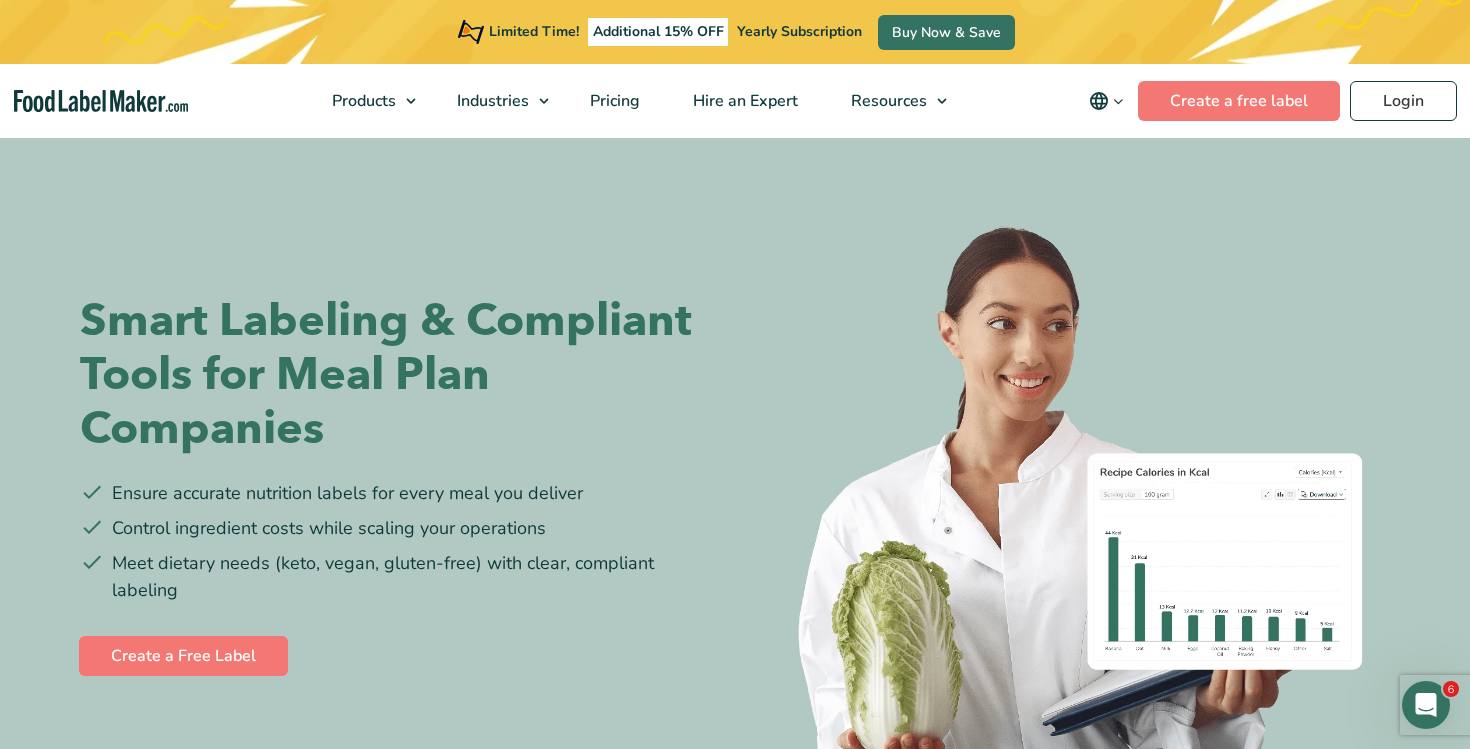 click at bounding box center [101, 101] 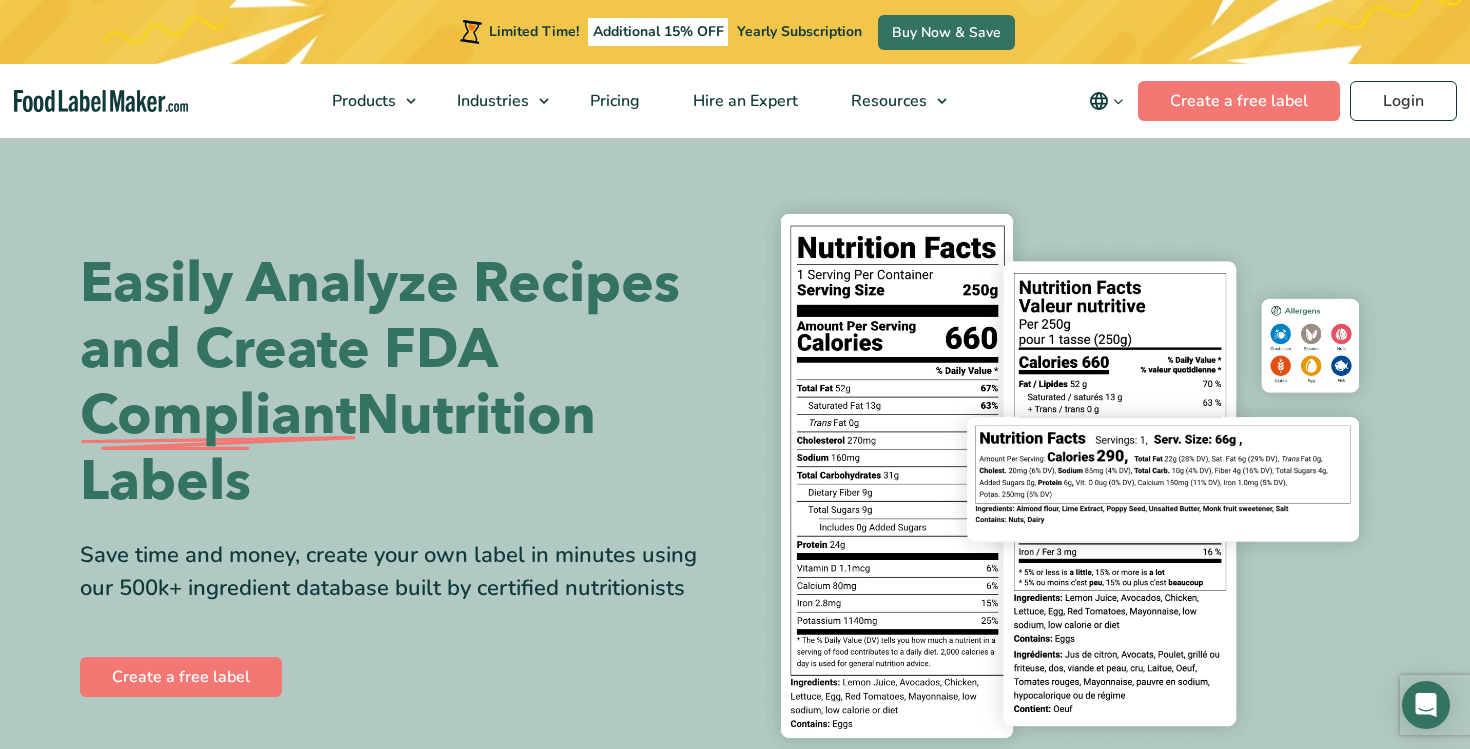 scroll, scrollTop: 0, scrollLeft: 0, axis: both 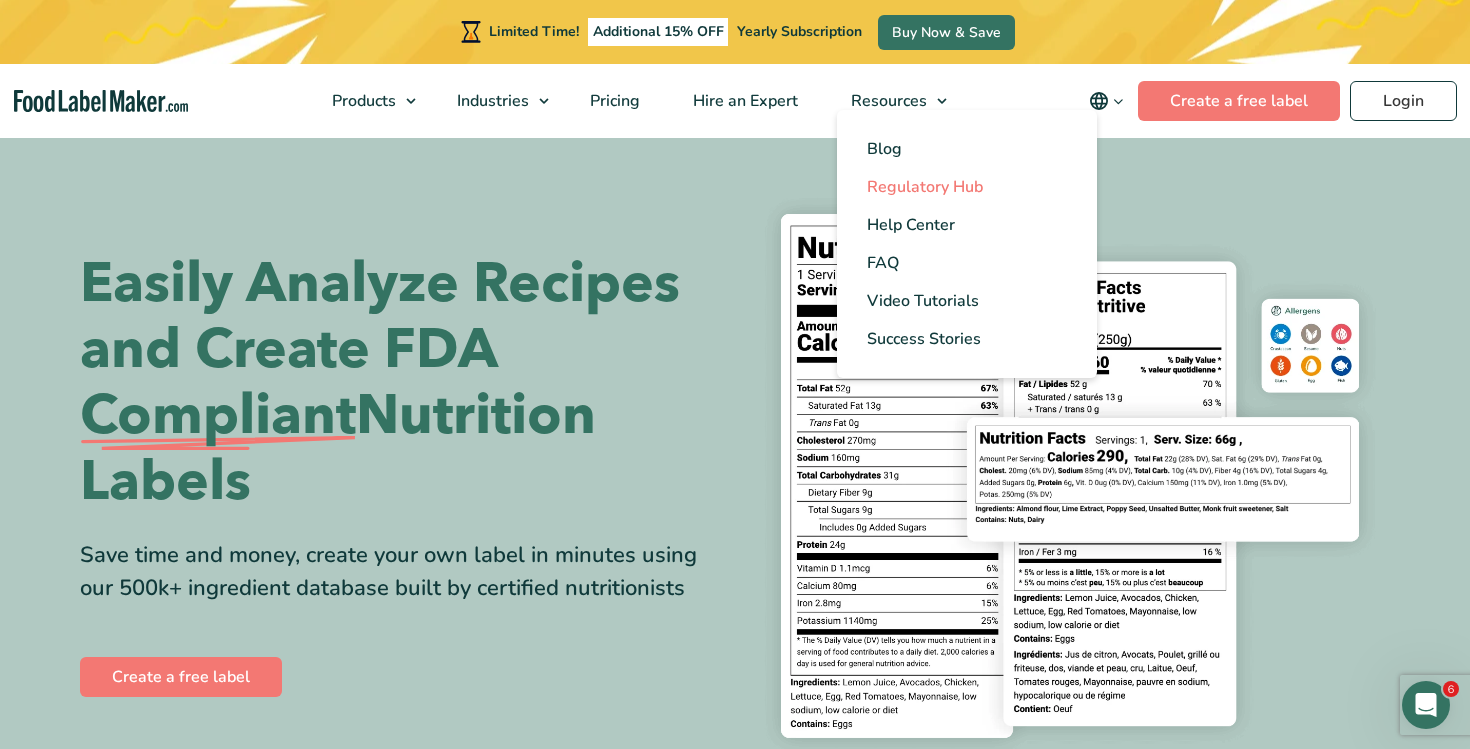click on "Regulatory Hub" at bounding box center (967, 187) 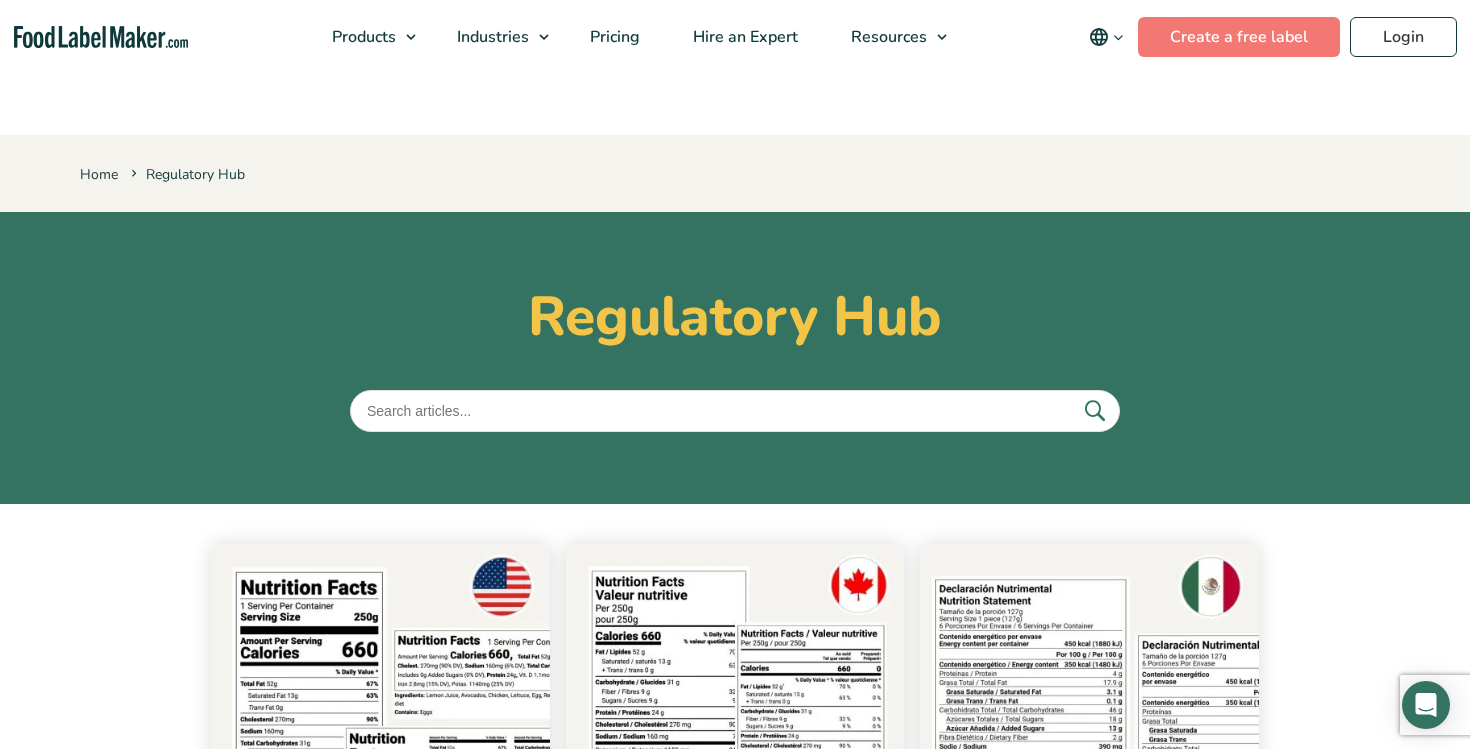 scroll, scrollTop: 0, scrollLeft: 0, axis: both 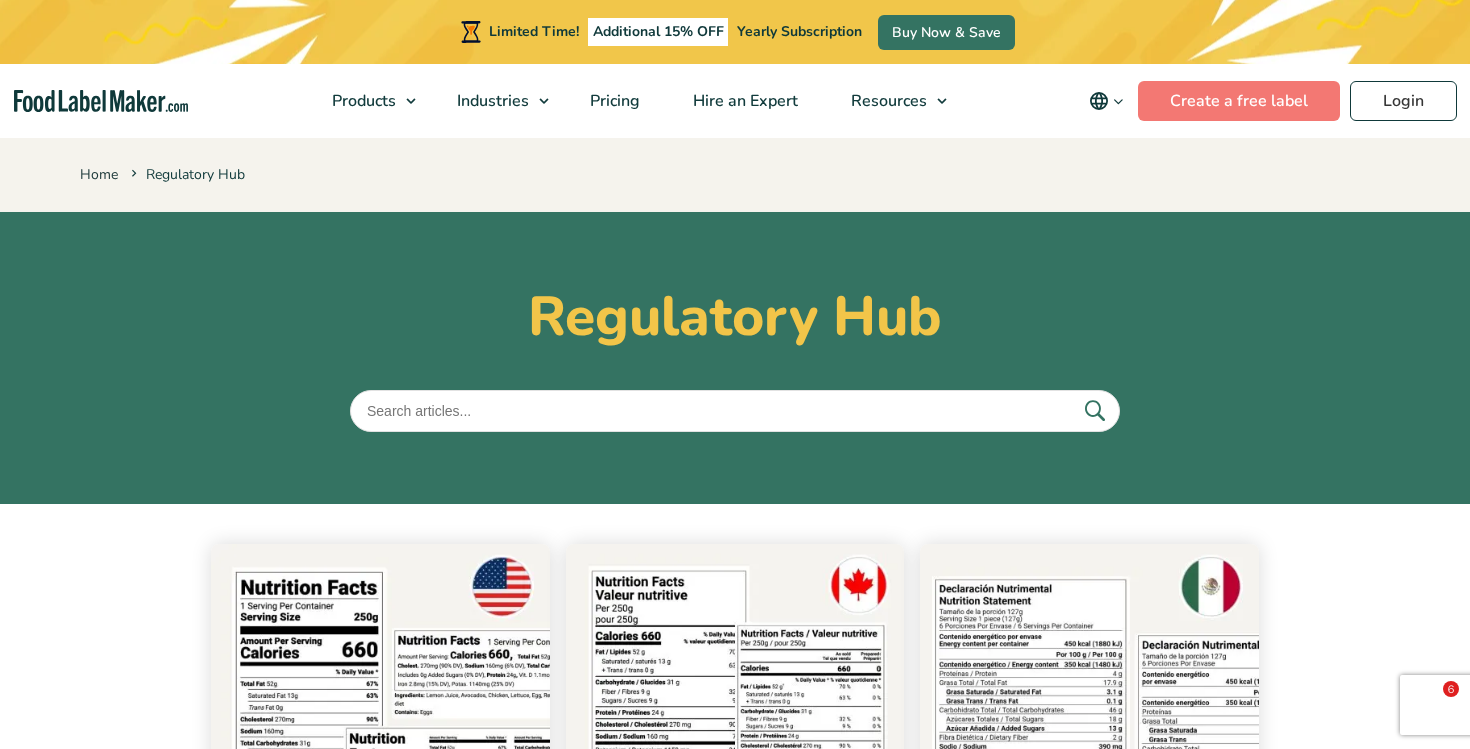 click at bounding box center [1106, 101] 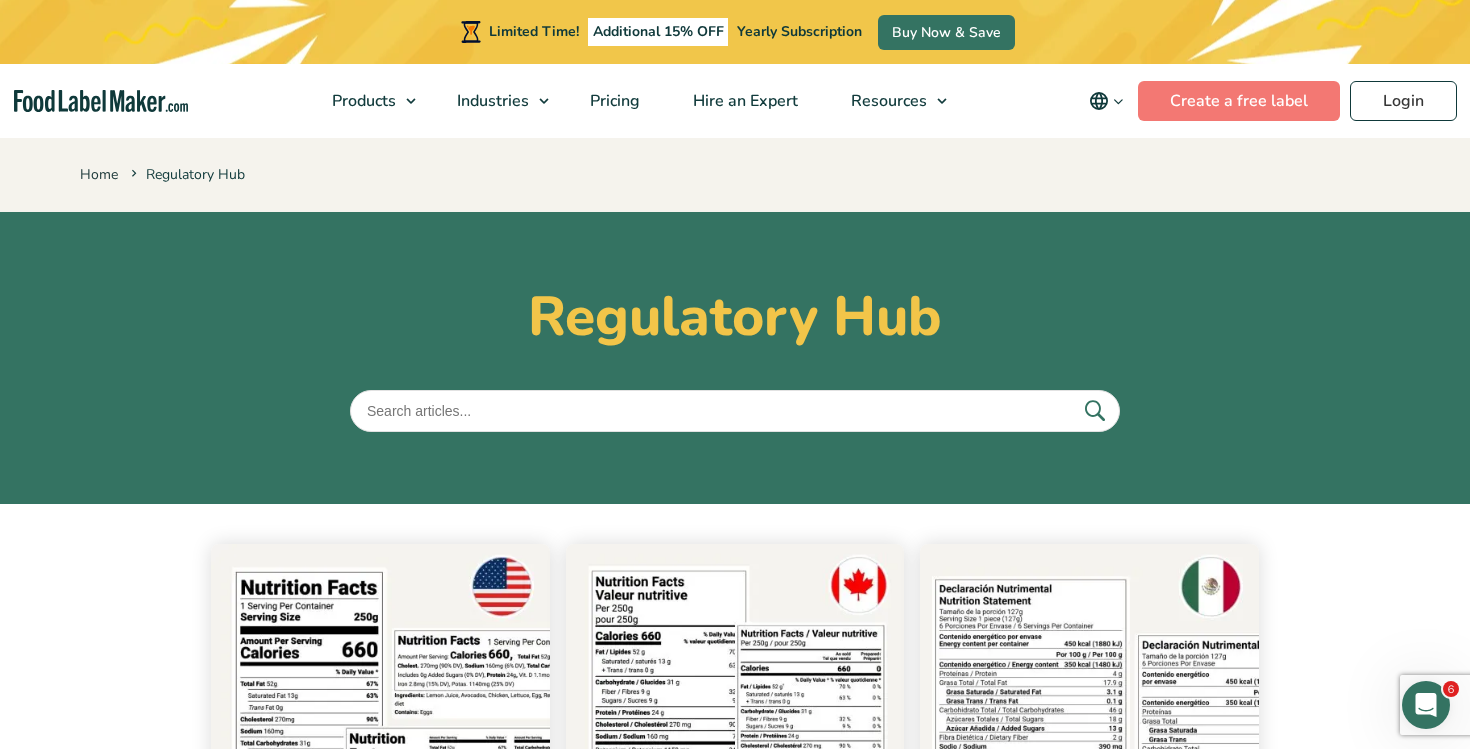 scroll, scrollTop: 0, scrollLeft: 0, axis: both 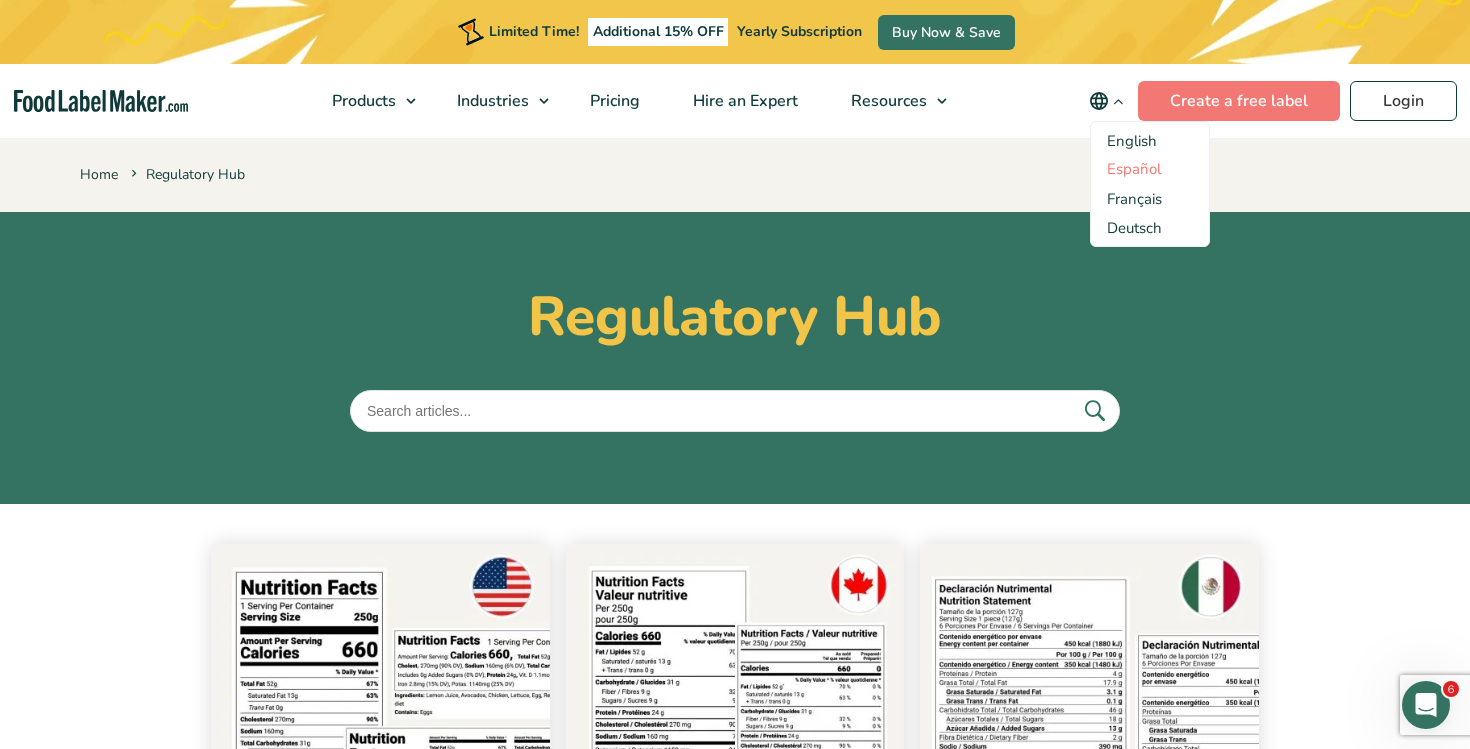 click on "Español" at bounding box center (1134, 169) 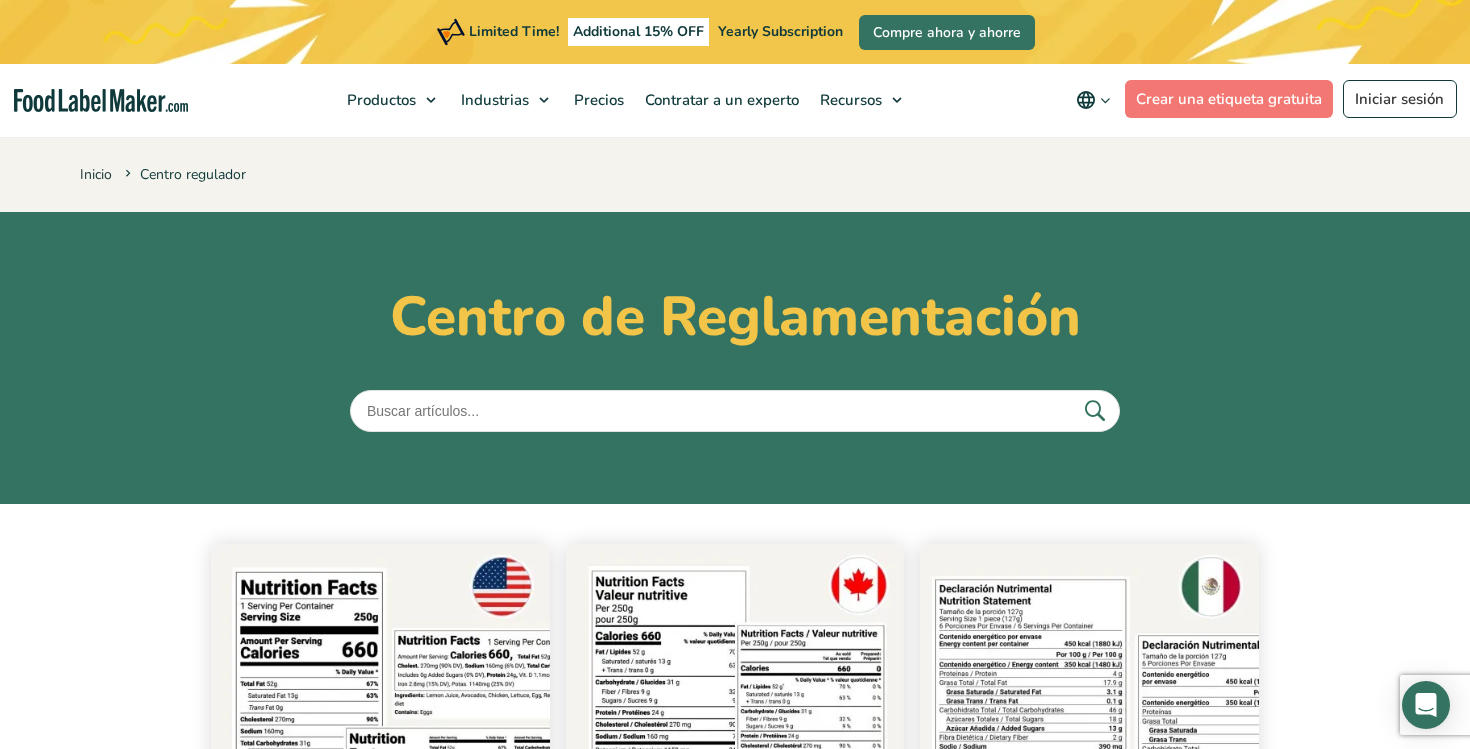 scroll, scrollTop: 387, scrollLeft: 0, axis: vertical 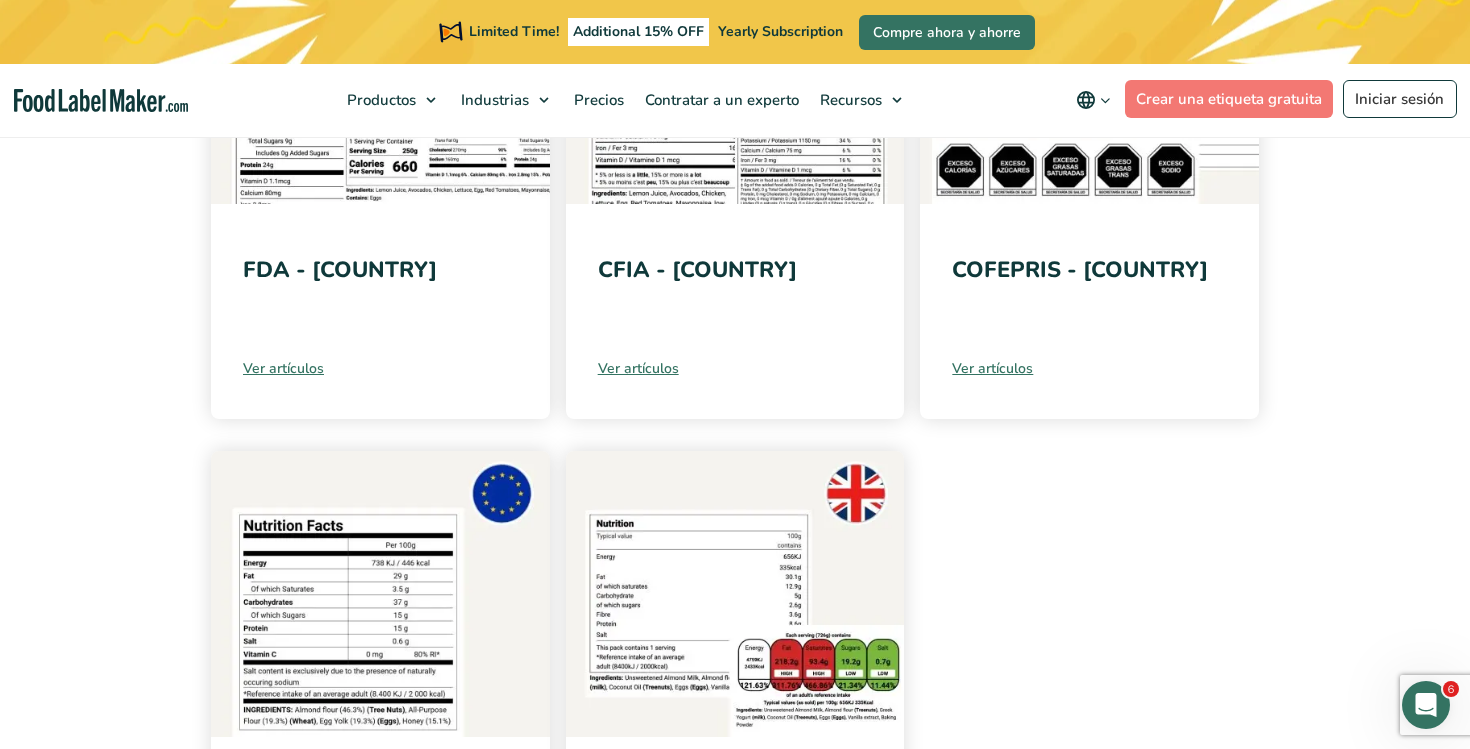 click on "COFEPRIS - México
Ver artículos" at bounding box center (1089, 311) 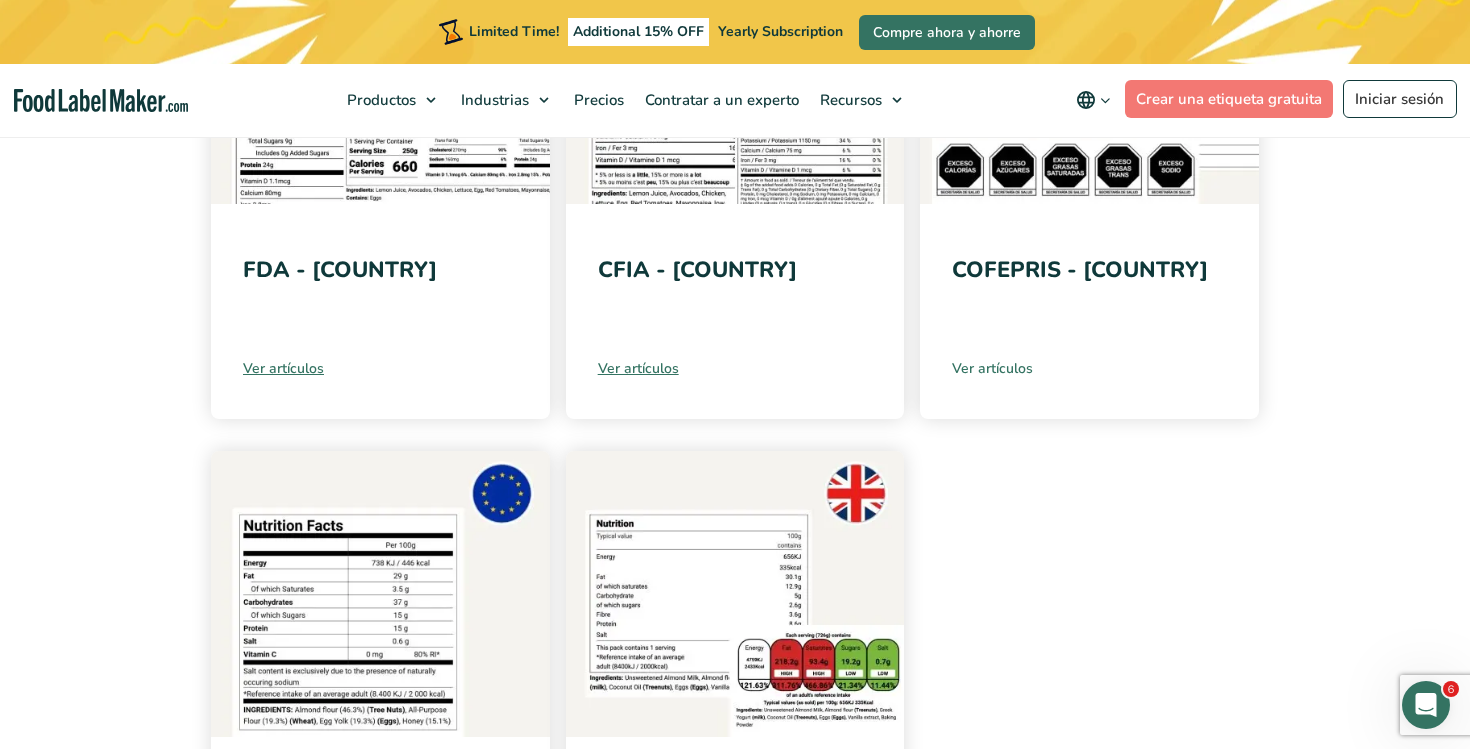 click on "Ver artículos" at bounding box center (1089, 368) 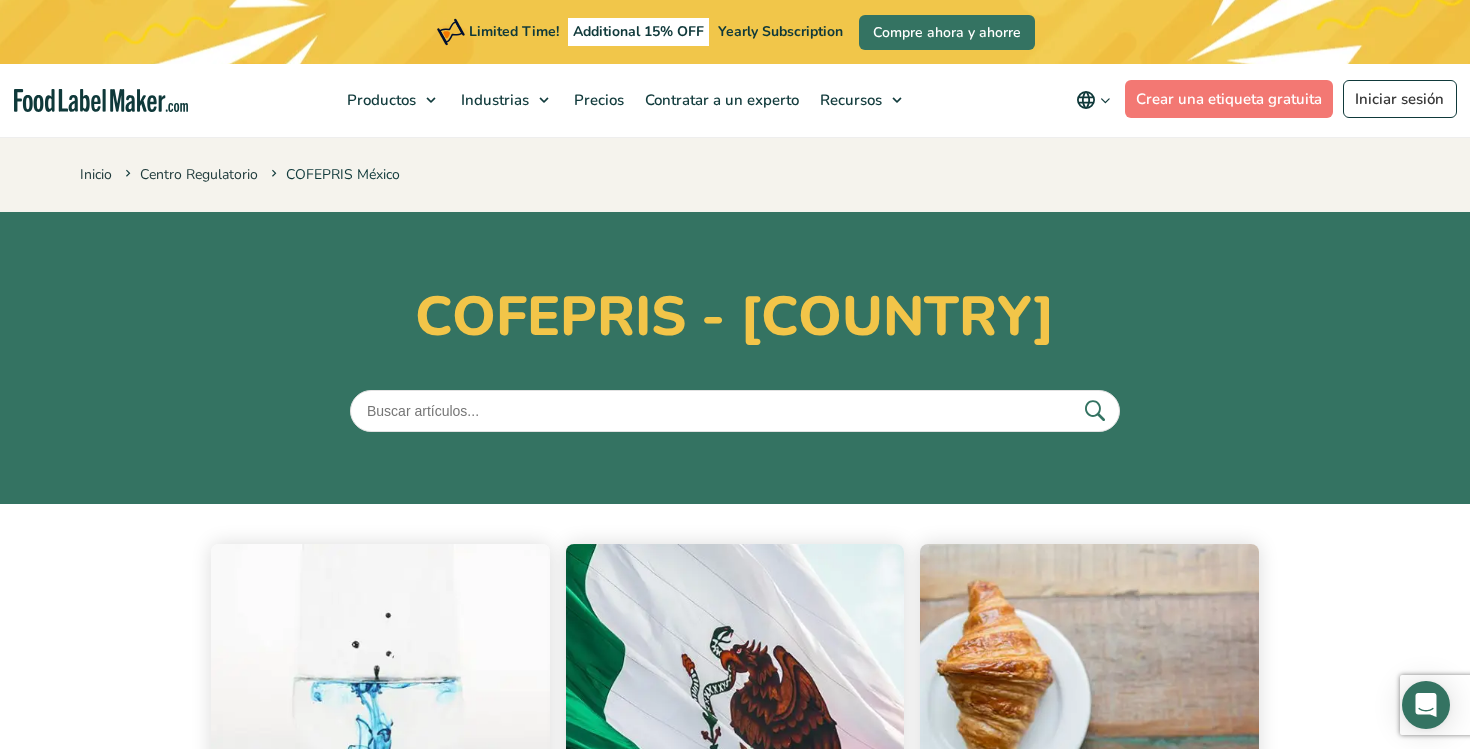 scroll, scrollTop: 693, scrollLeft: 0, axis: vertical 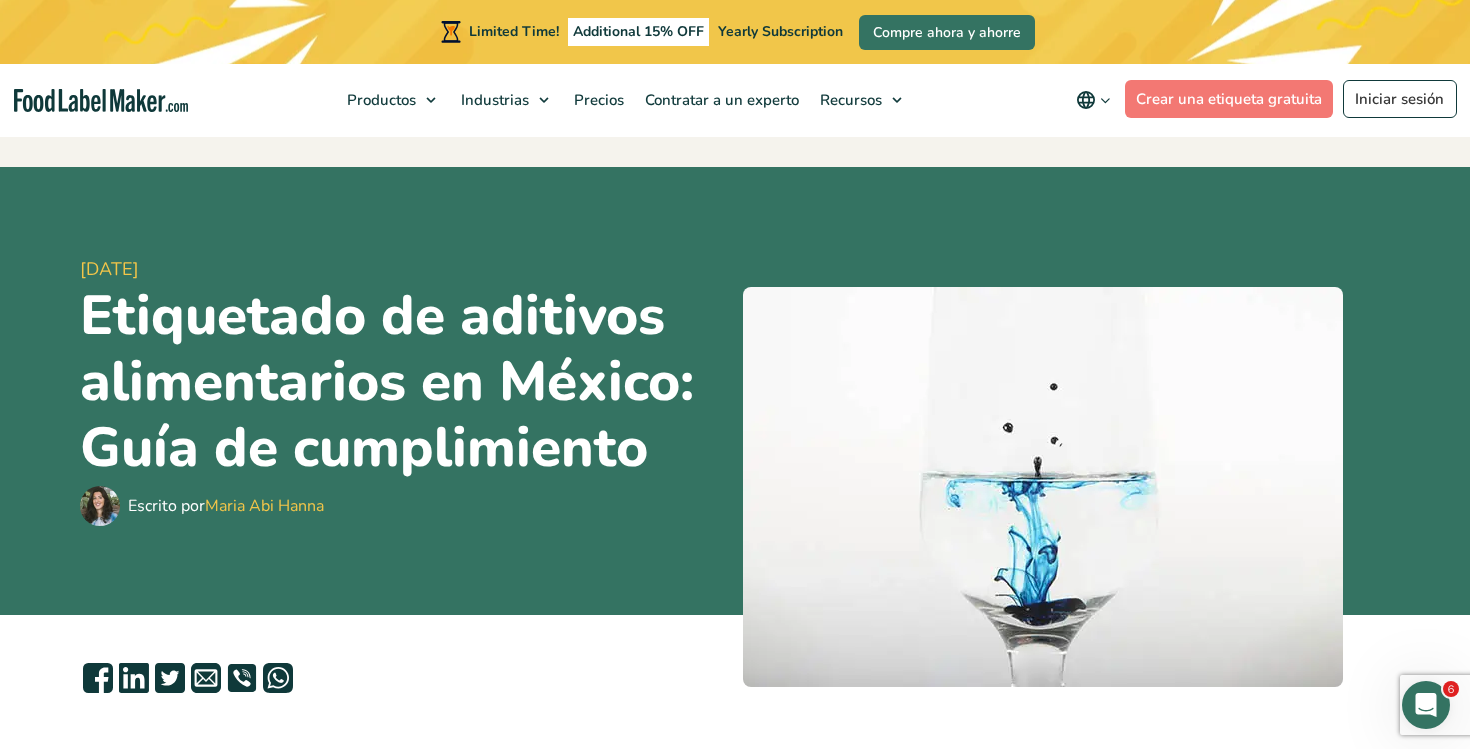 click at bounding box center [101, 100] 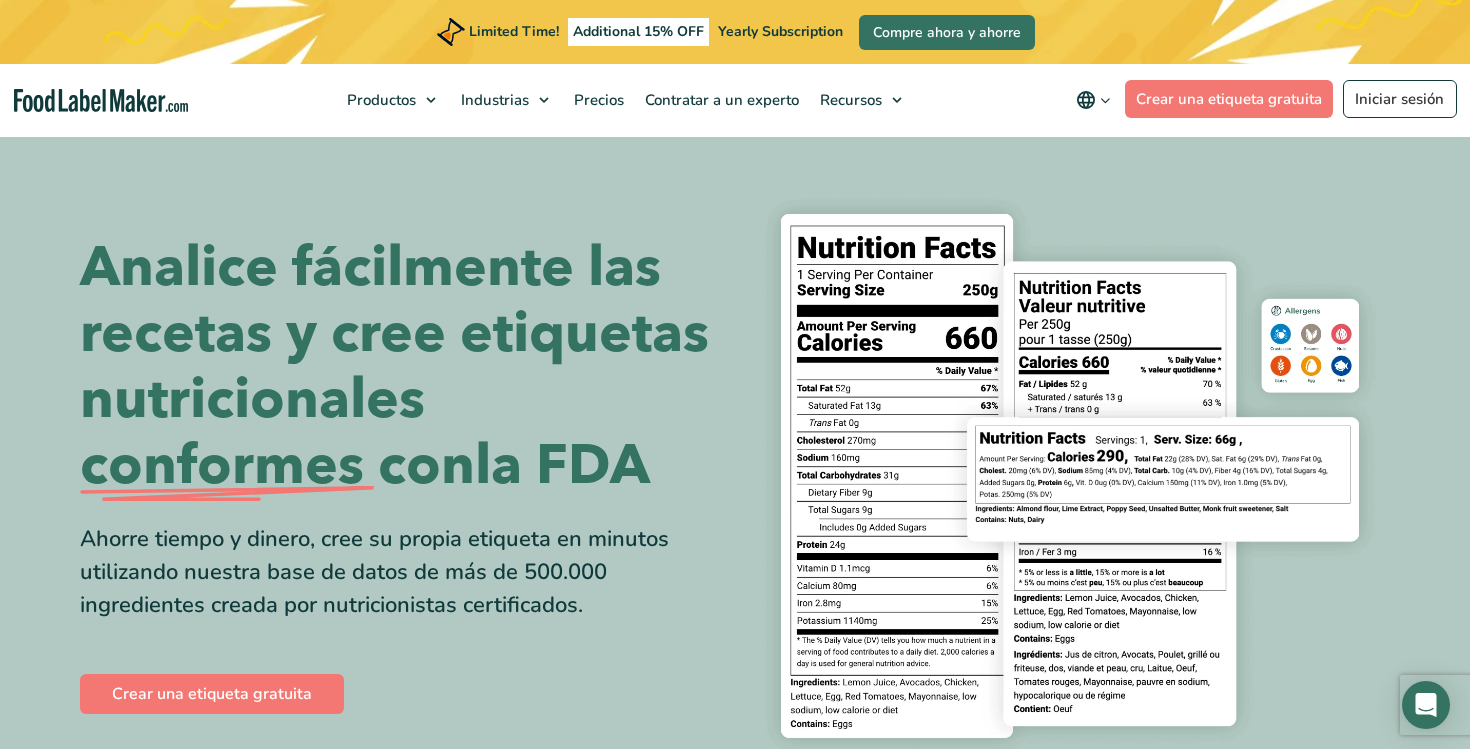 scroll, scrollTop: 0, scrollLeft: 0, axis: both 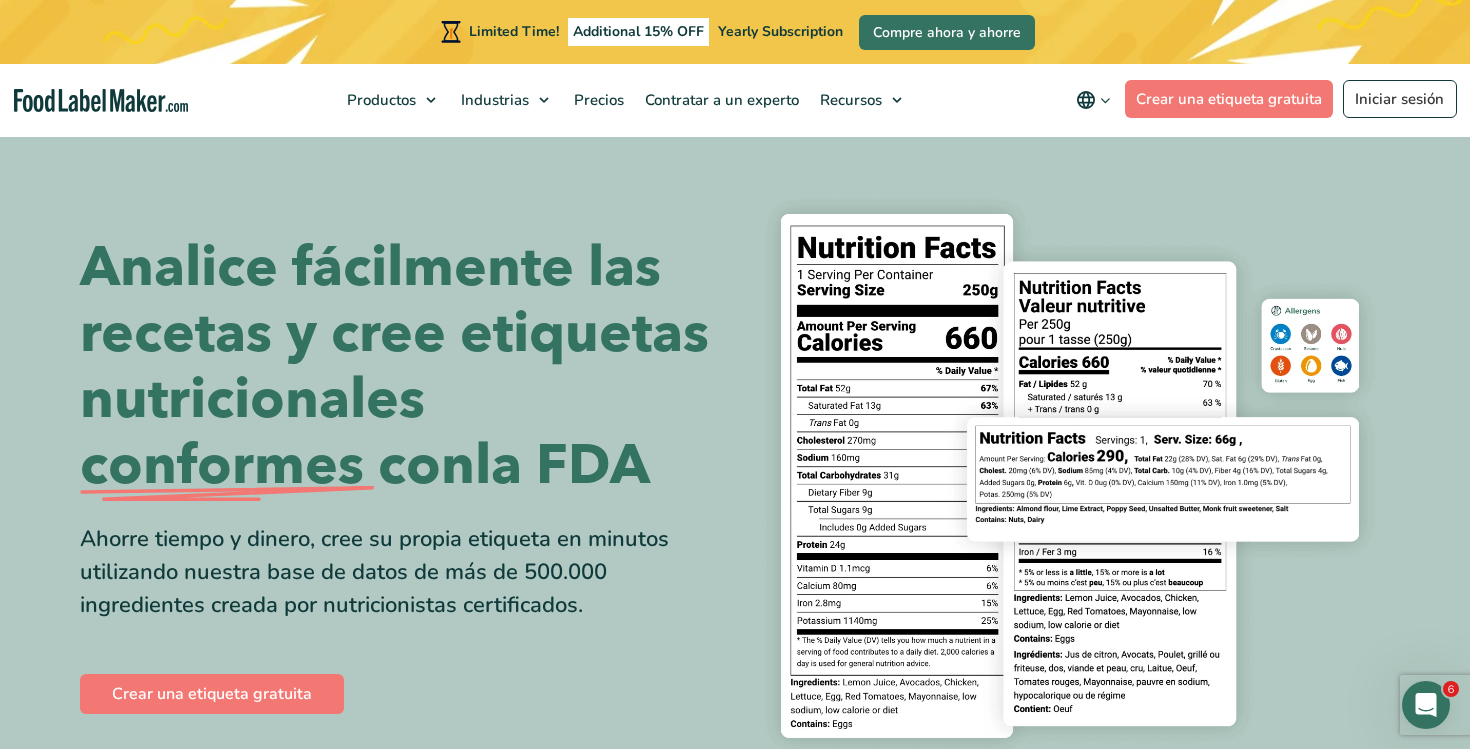 click at bounding box center (1105, 100) 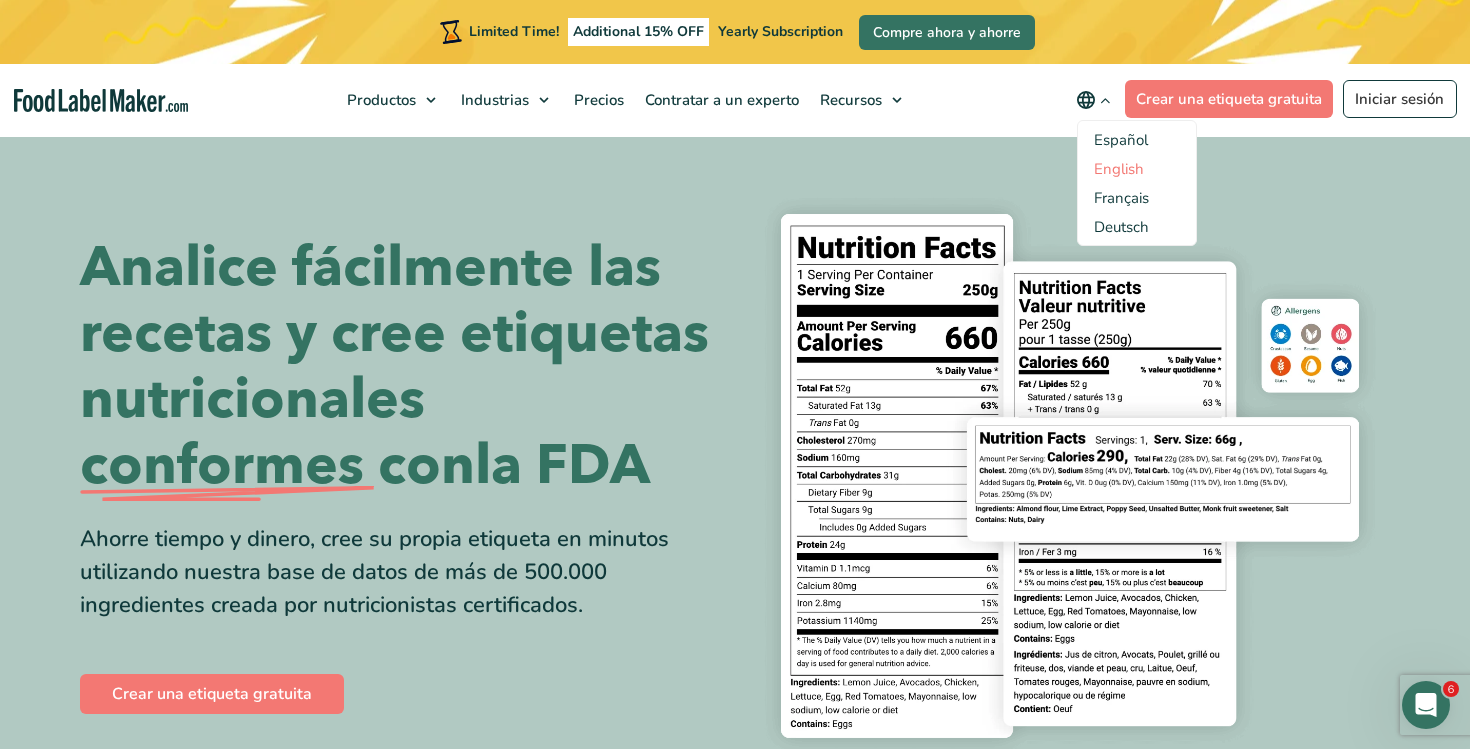 click on "English" at bounding box center (1119, 169) 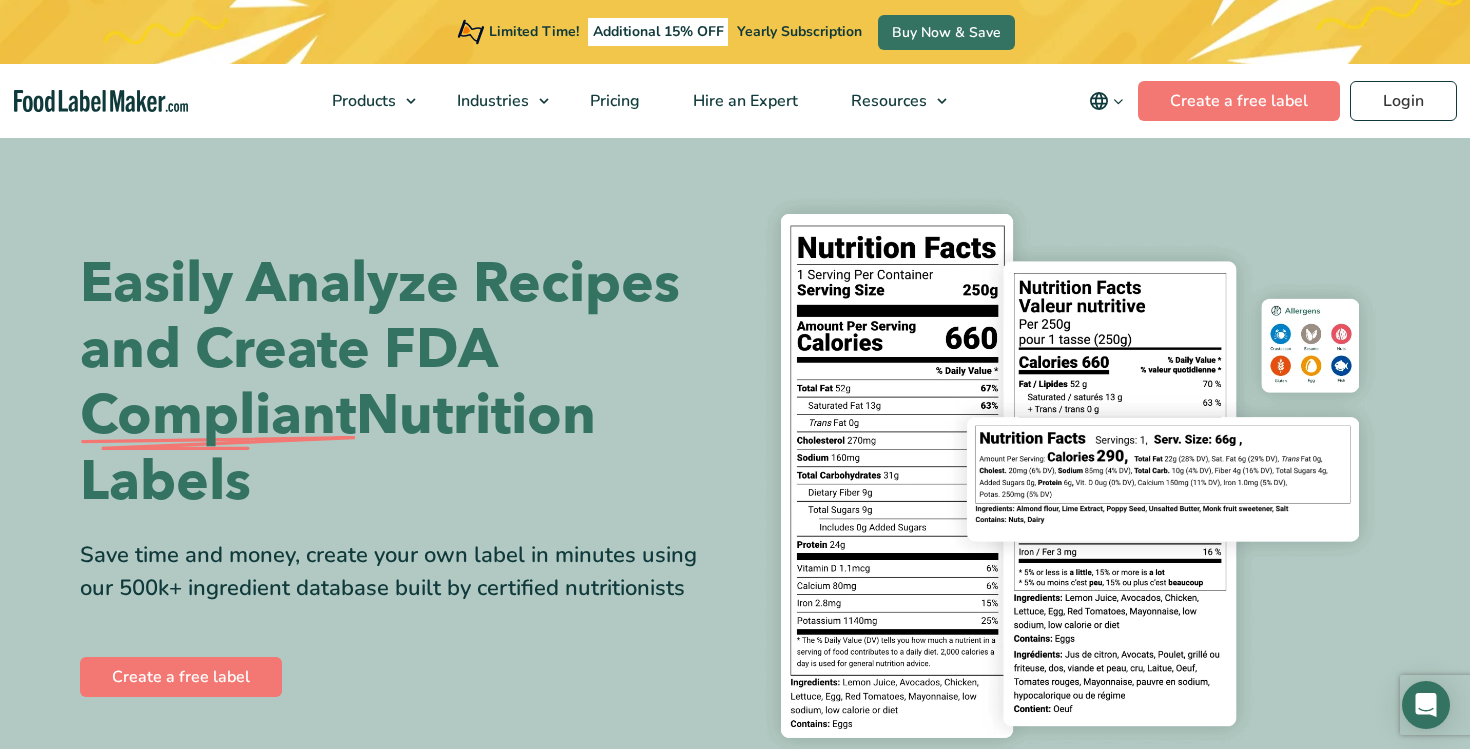 scroll, scrollTop: 0, scrollLeft: 0, axis: both 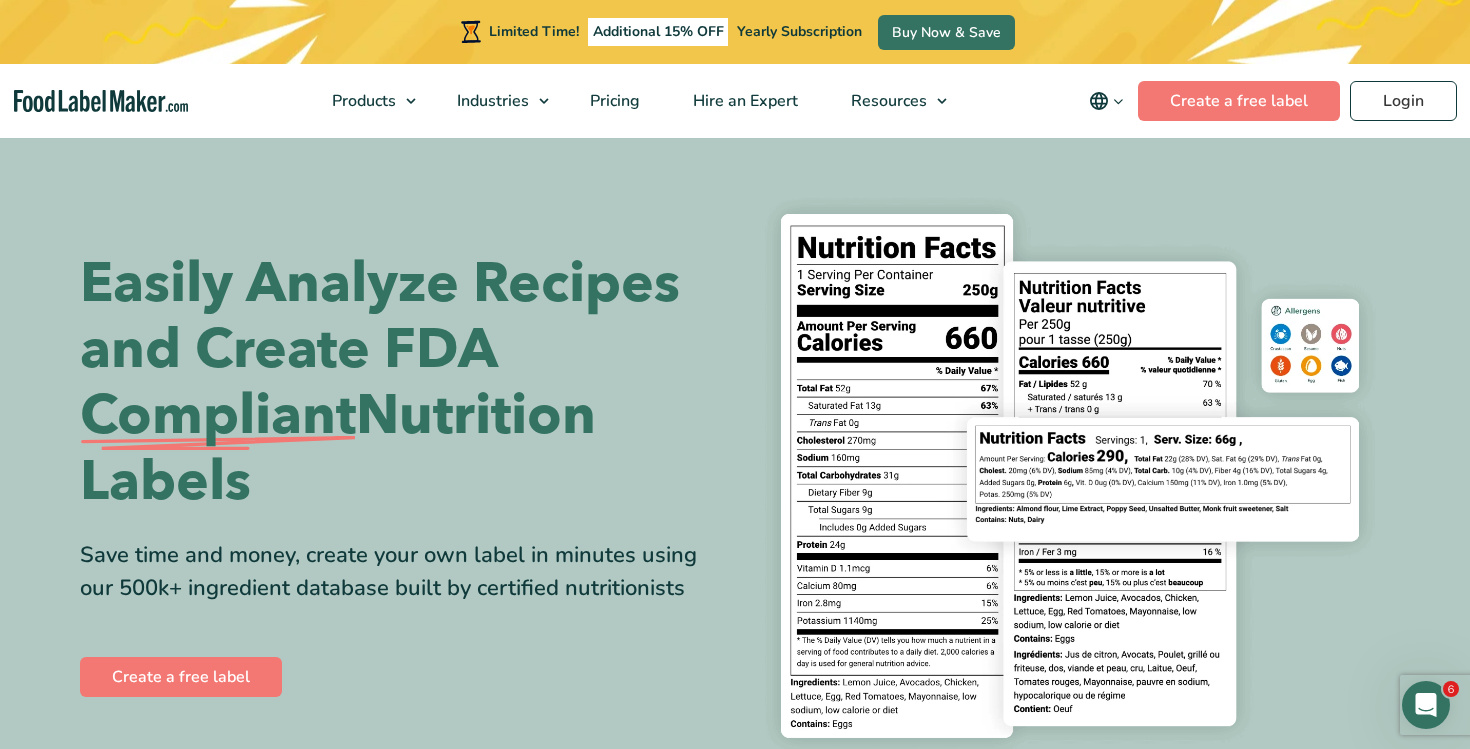 click at bounding box center (1118, 101) 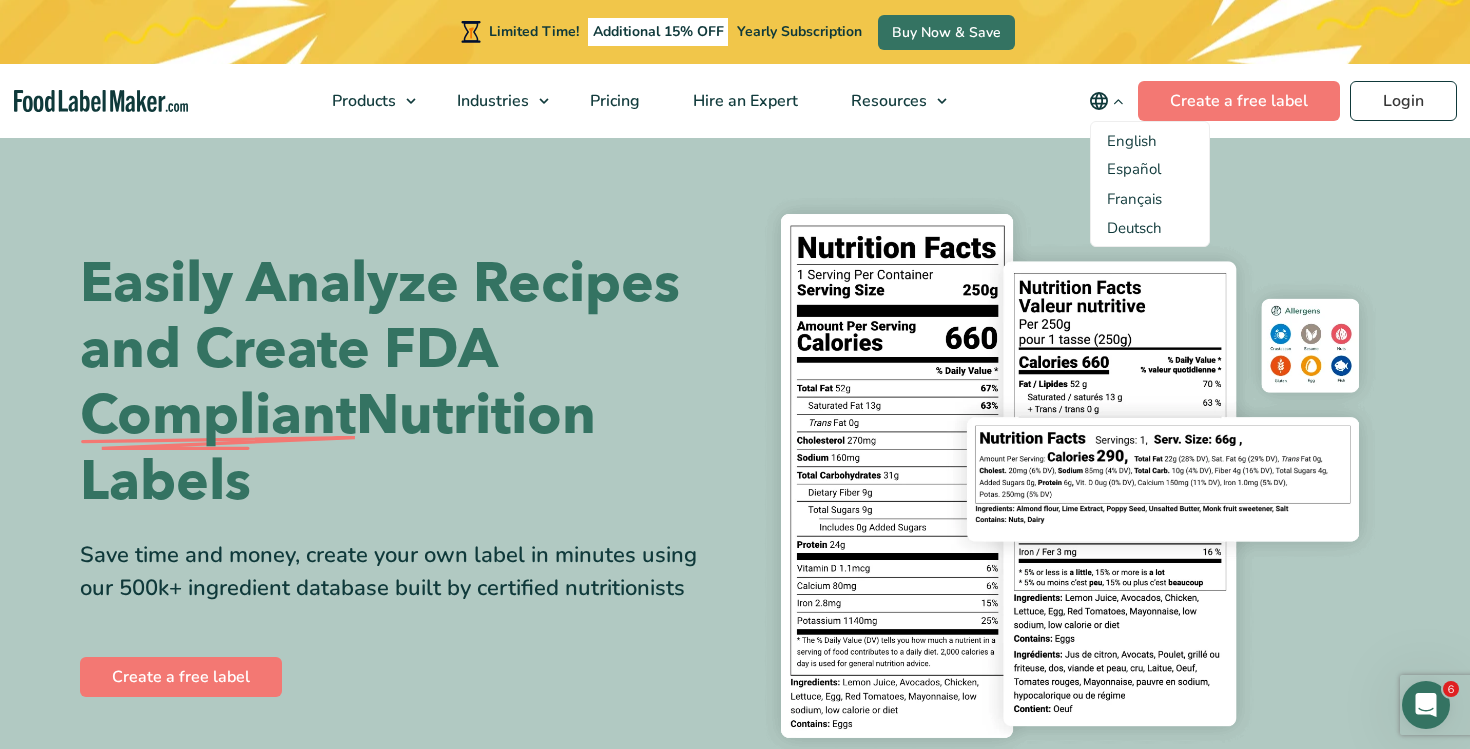 click on "English" at bounding box center (1132, 141) 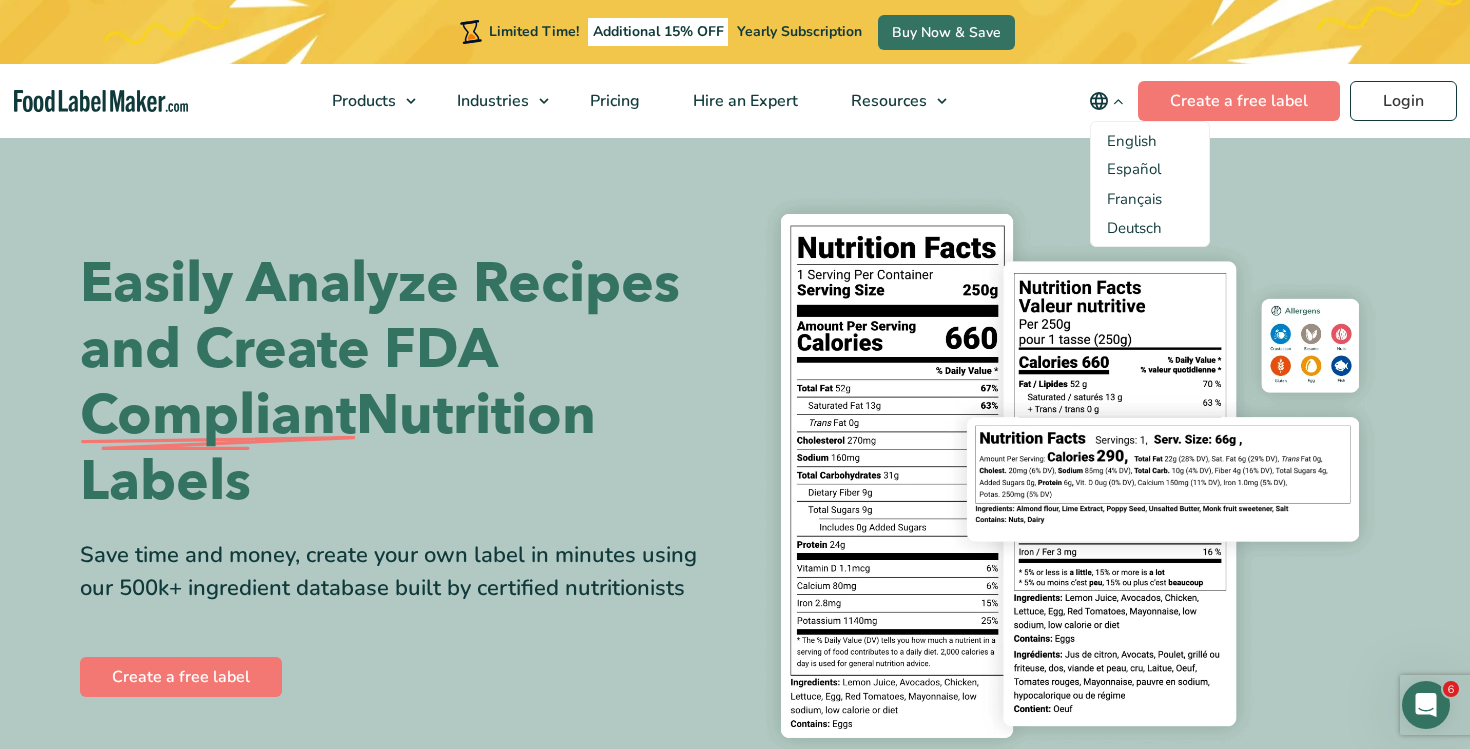 click on "English" at bounding box center [1132, 141] 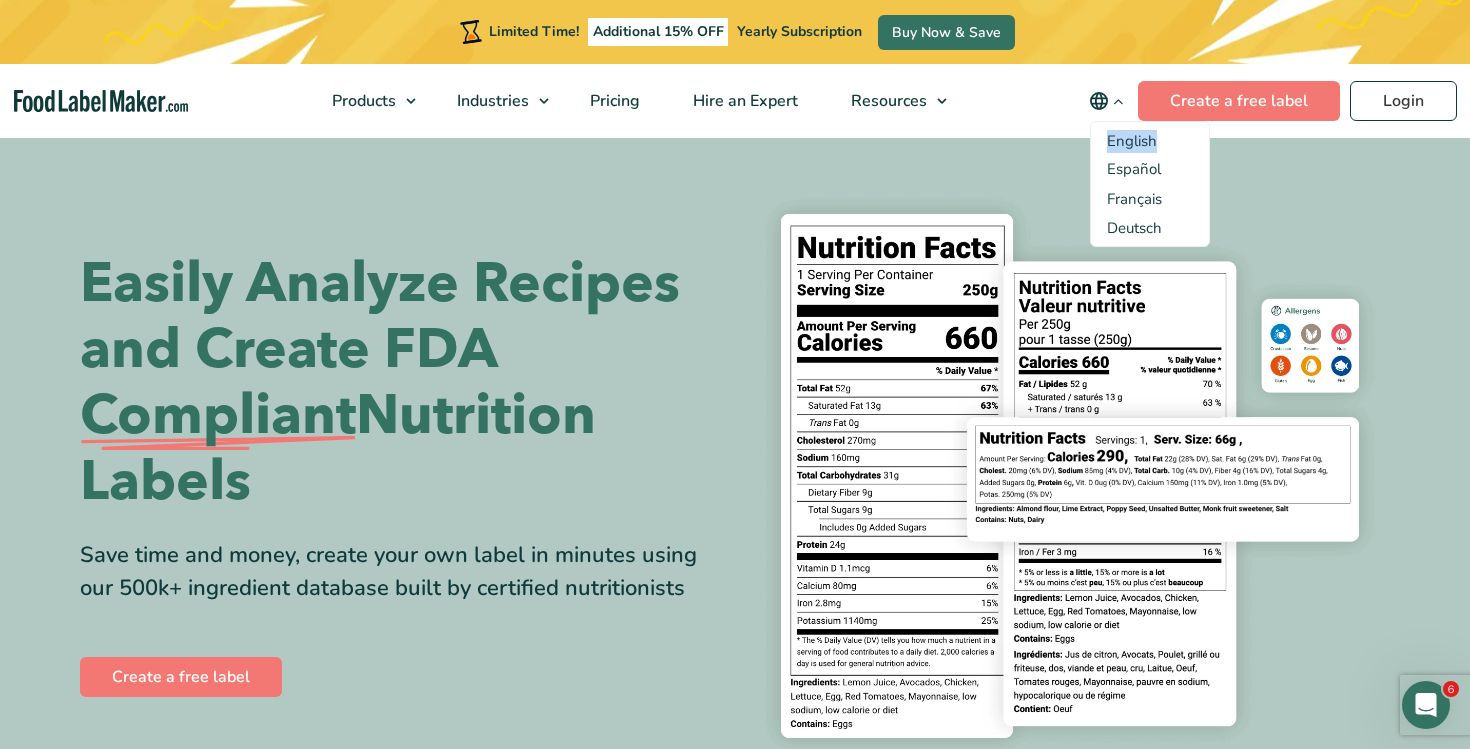 click on "English" at bounding box center (1132, 141) 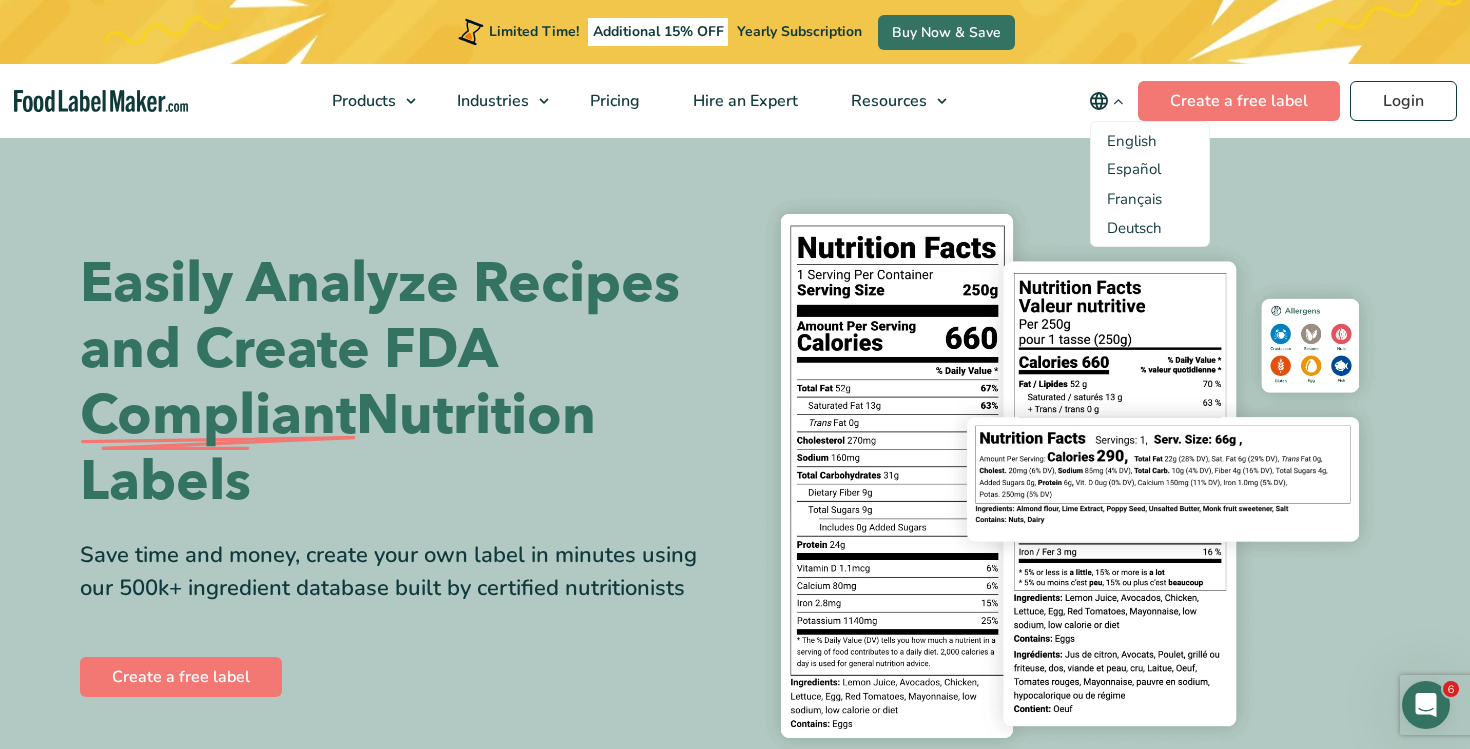 click on "English" at bounding box center [1132, 141] 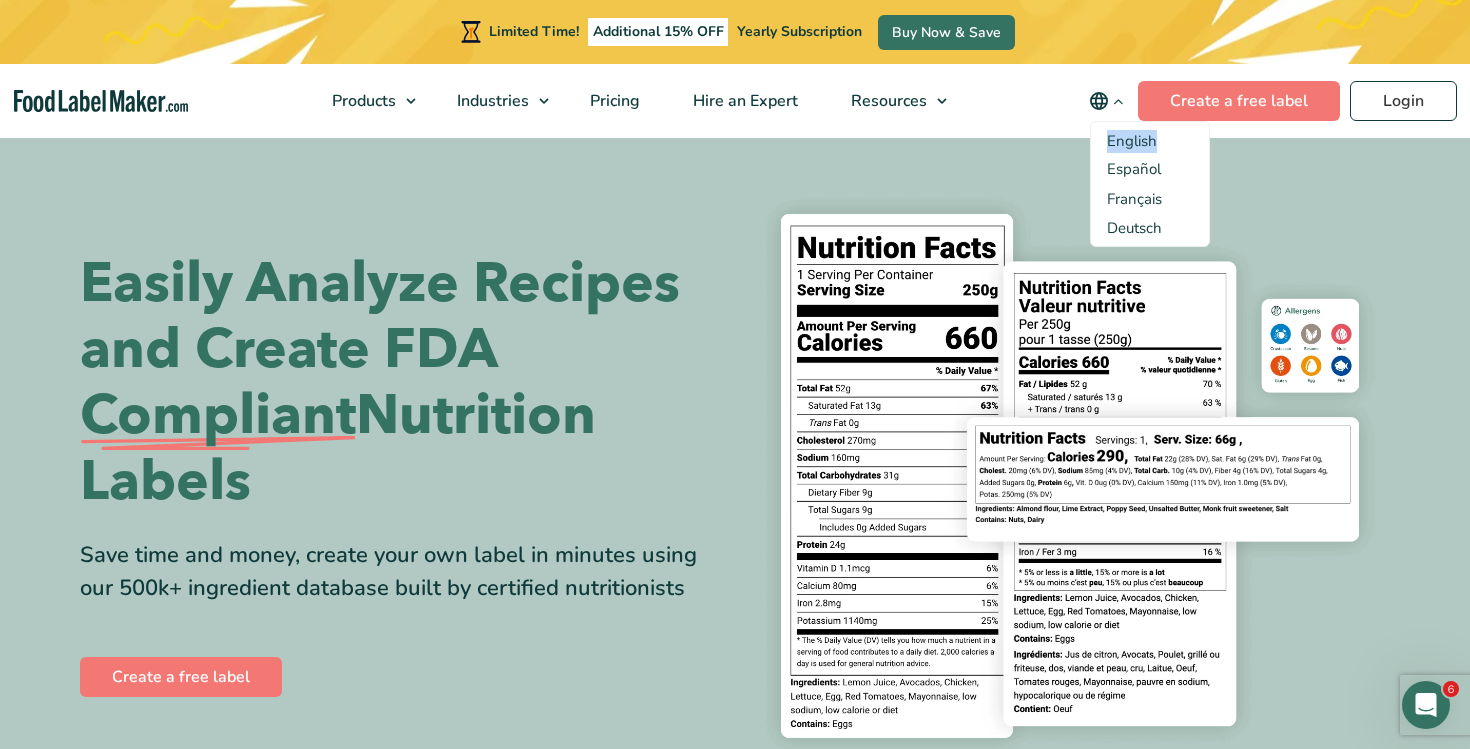 click on "English" at bounding box center [1132, 141] 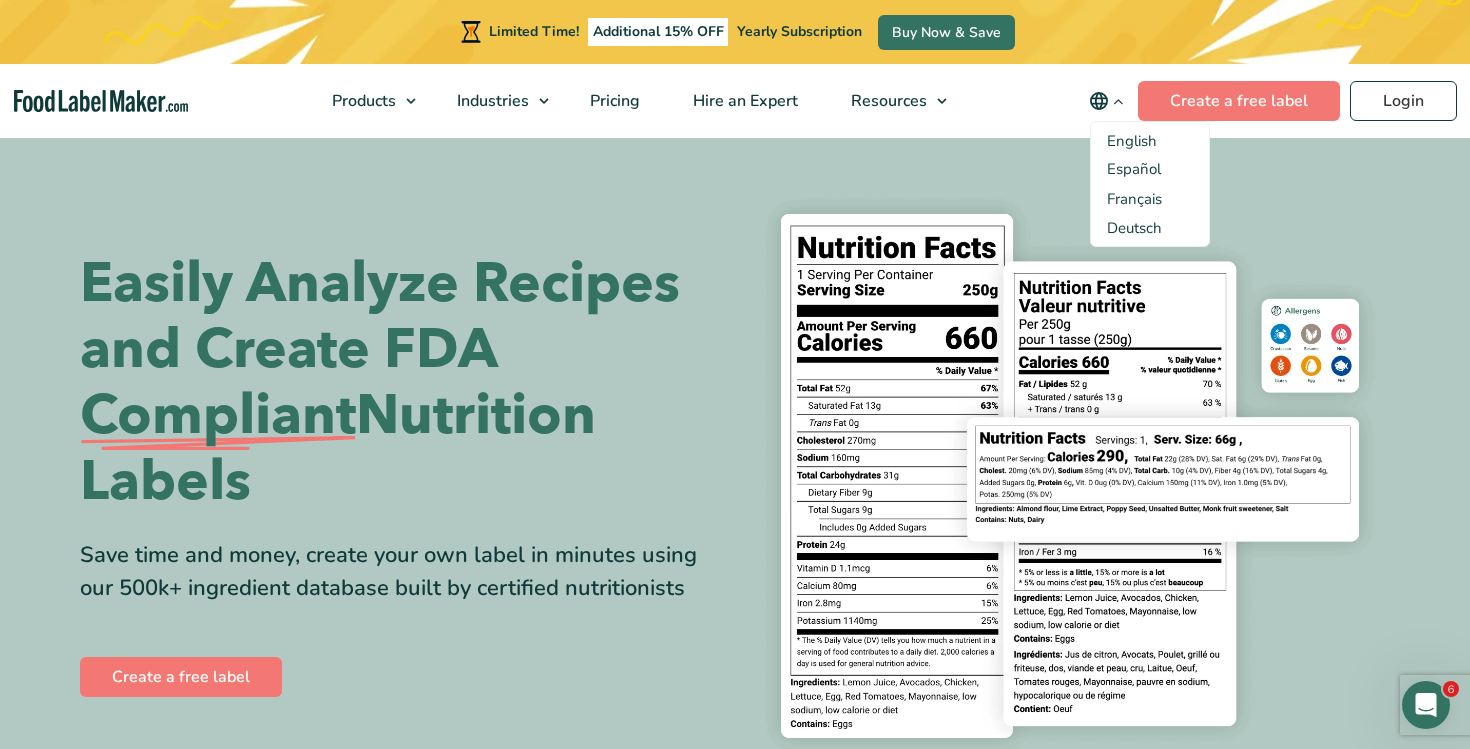 click at bounding box center (1070, 476) 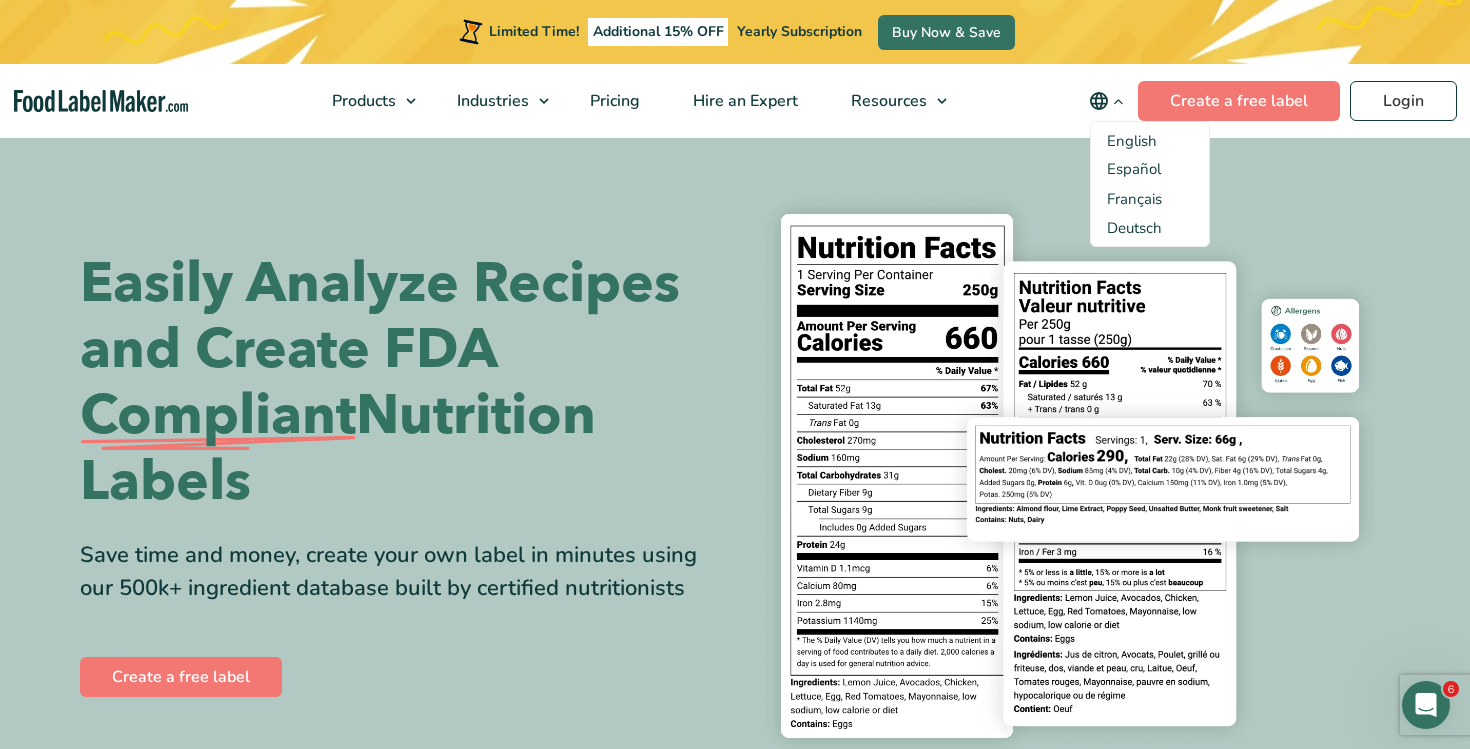 click at bounding box center [1070, 476] 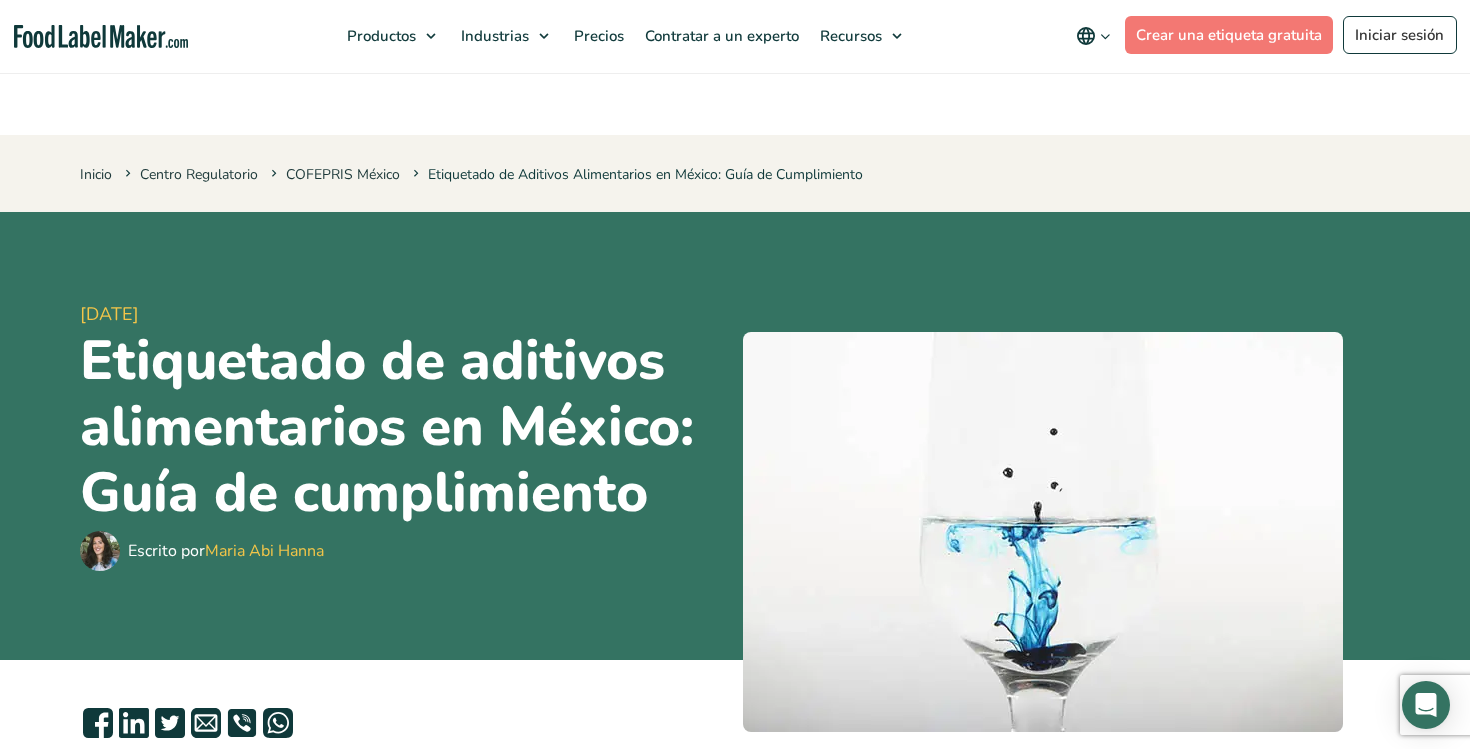 scroll, scrollTop: 45, scrollLeft: 0, axis: vertical 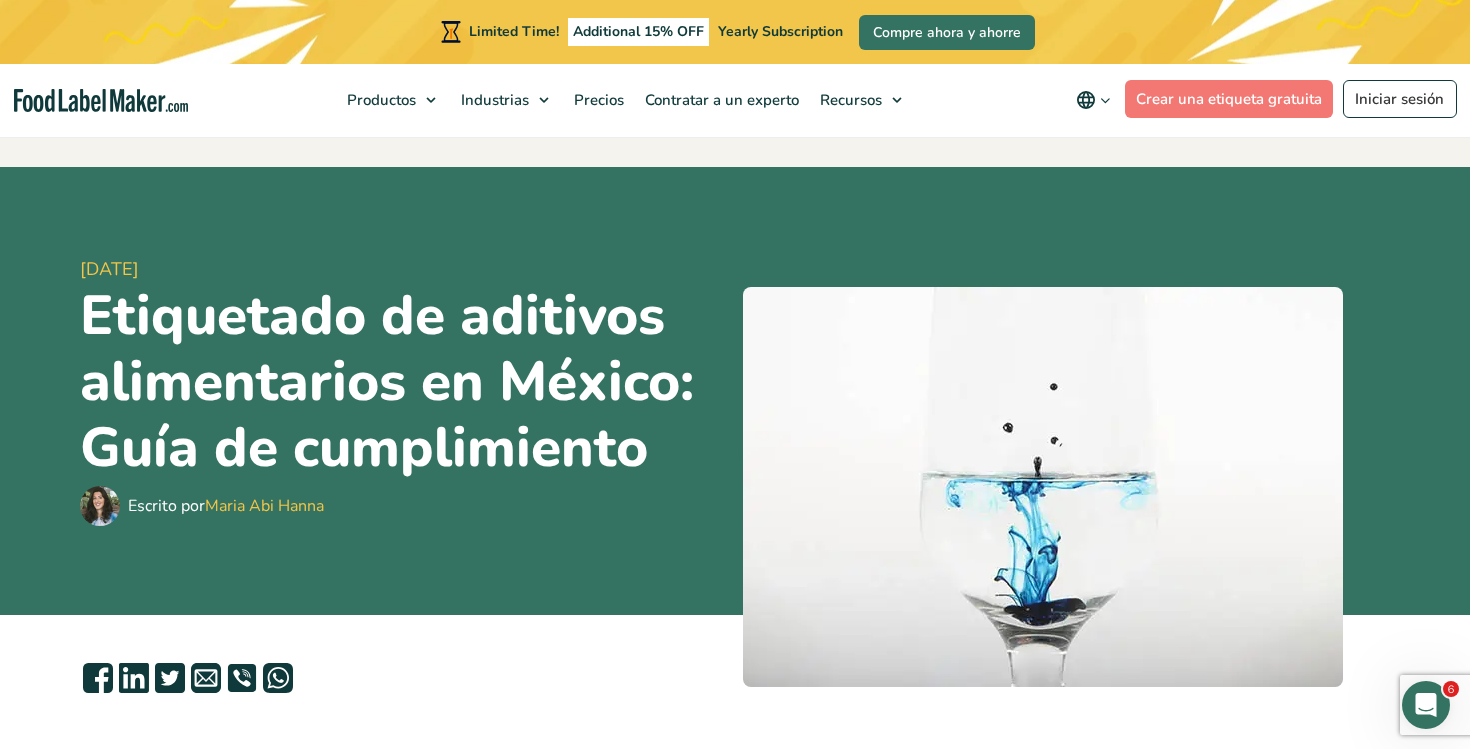 click at bounding box center [101, 100] 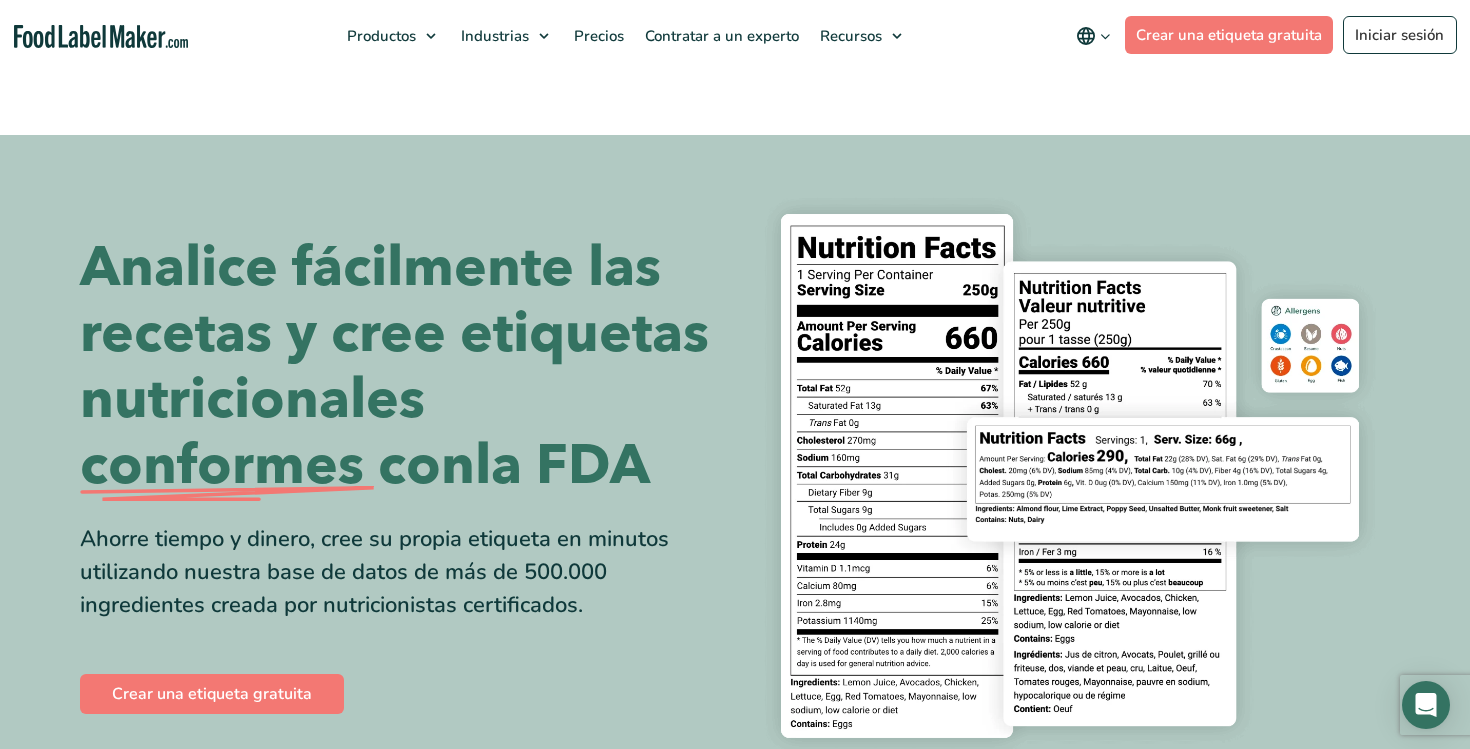 scroll, scrollTop: 0, scrollLeft: 0, axis: both 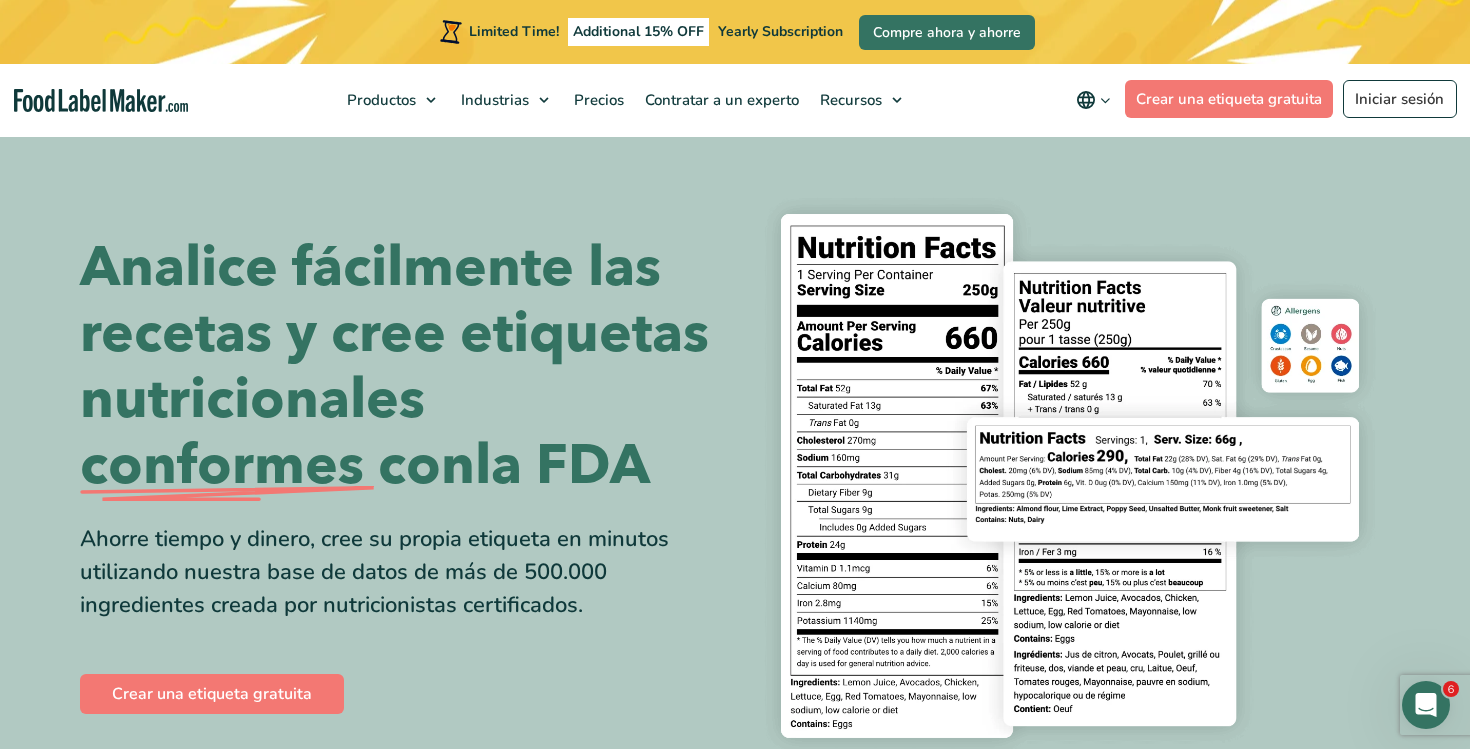click on "Analice fácilmente las recetas y cree etiquetas nutricionales  conformes con  la FDA" at bounding box center [400, 367] 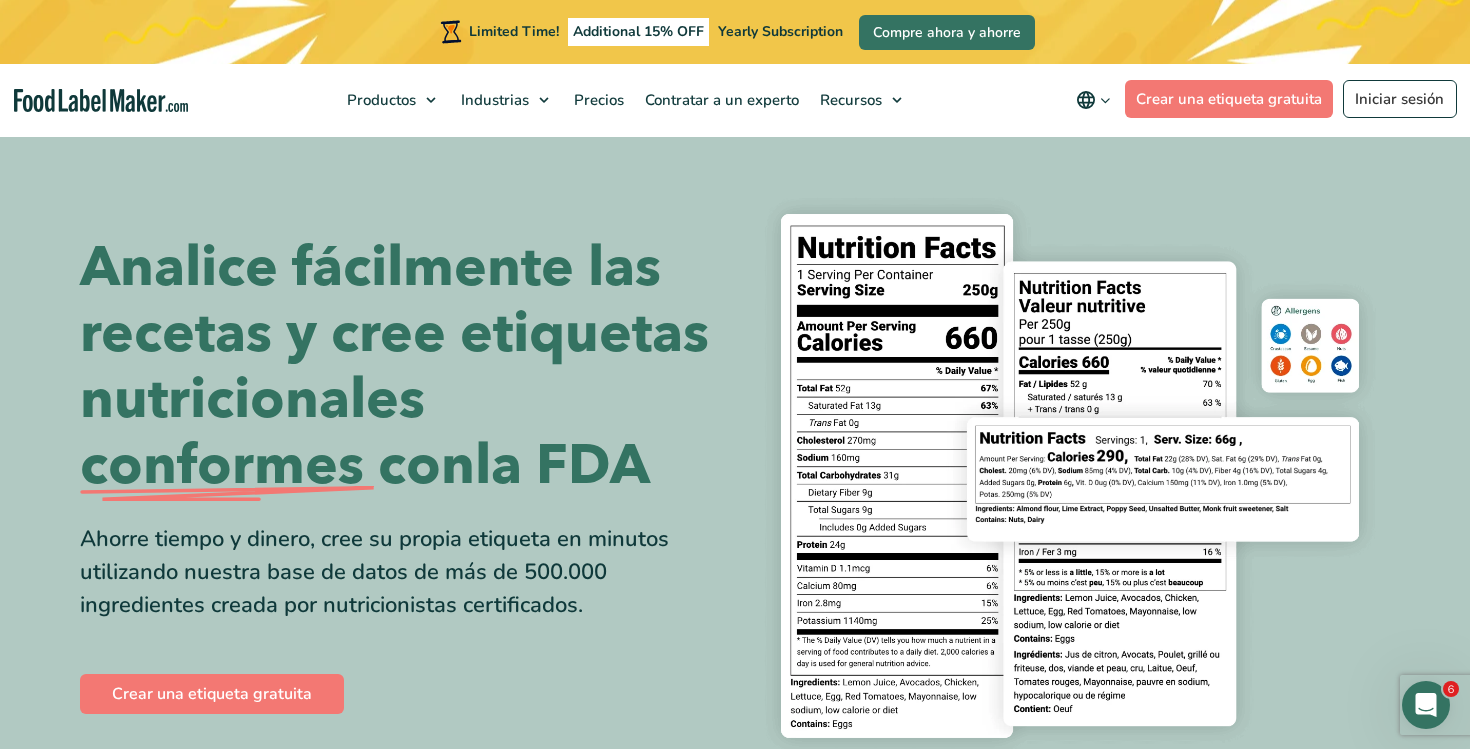 click at bounding box center [101, 100] 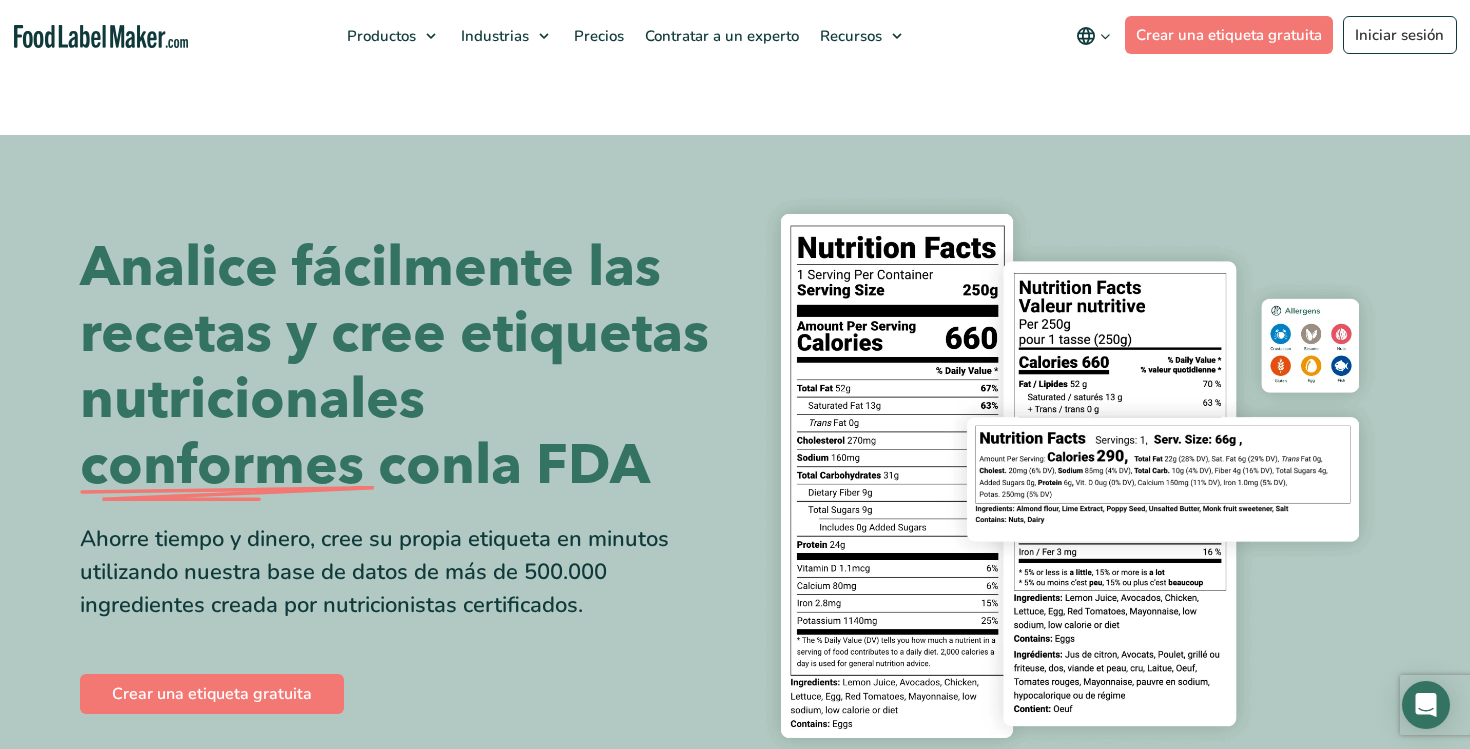 scroll, scrollTop: 0, scrollLeft: 0, axis: both 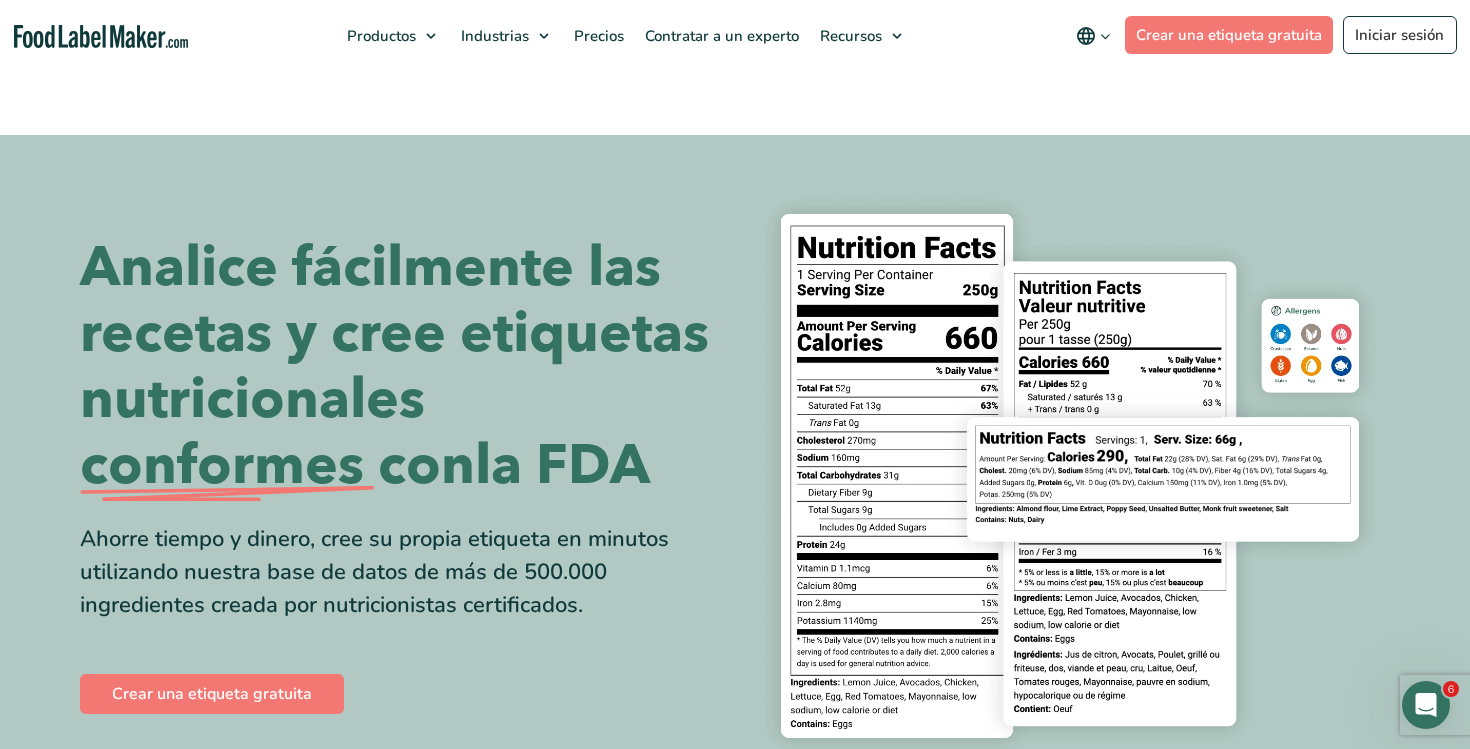 click at bounding box center (1105, 36) 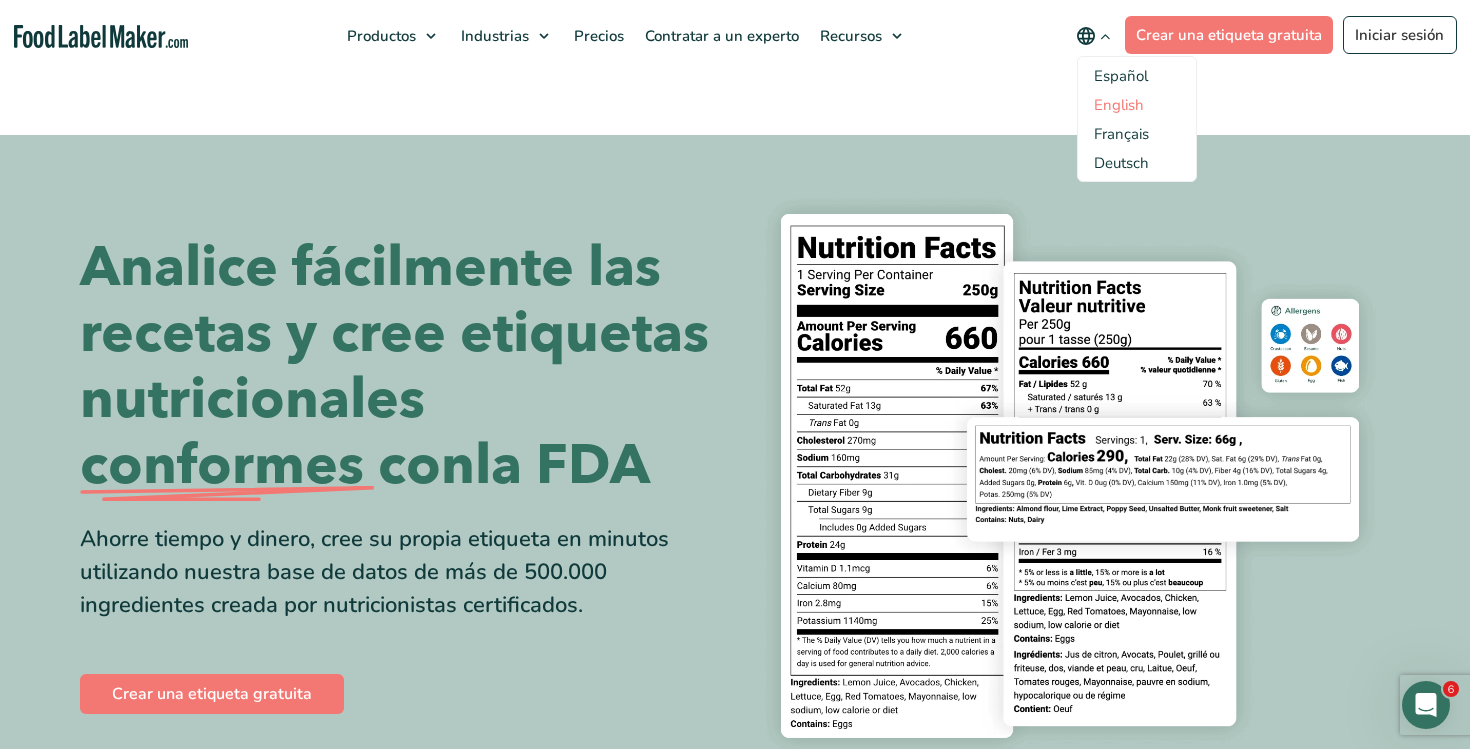 click on "English" at bounding box center [1119, 105] 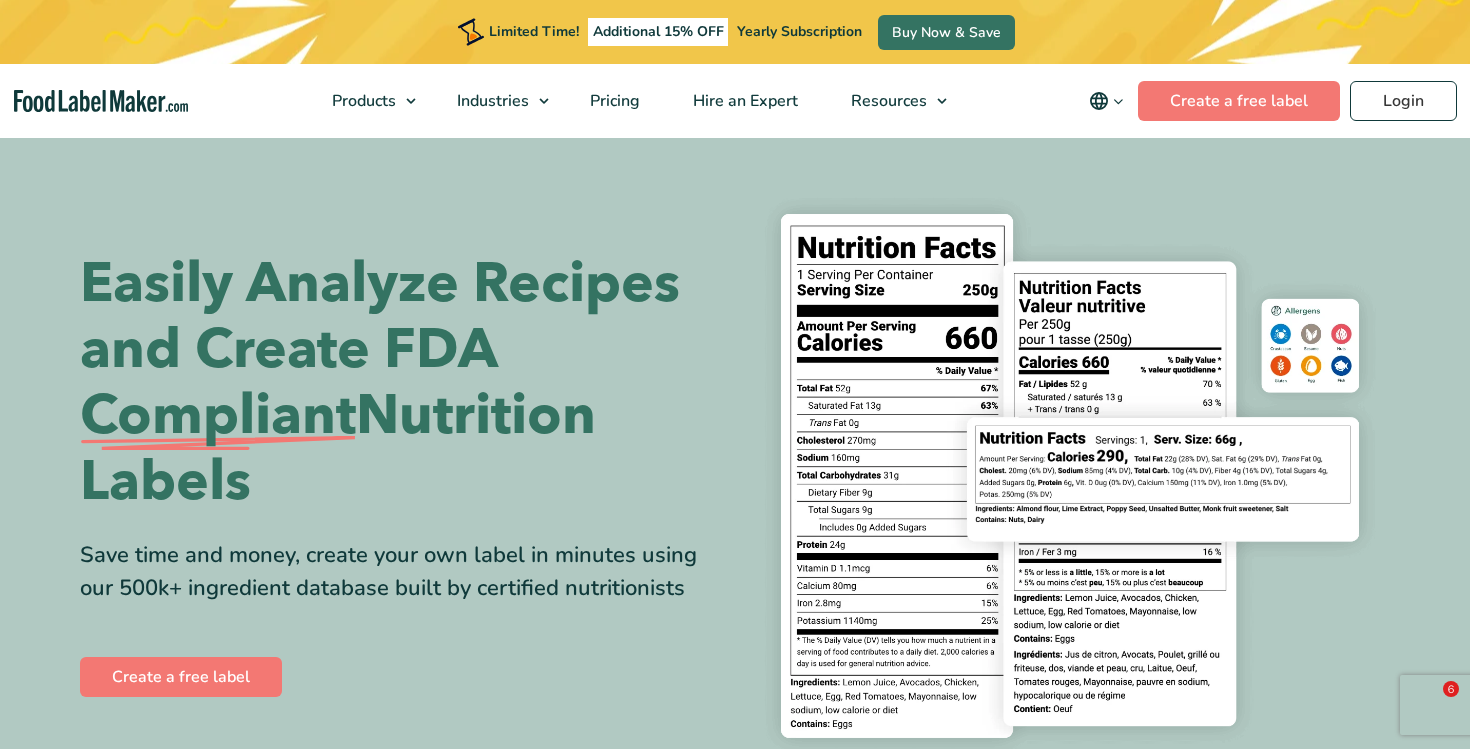 scroll, scrollTop: 0, scrollLeft: 0, axis: both 